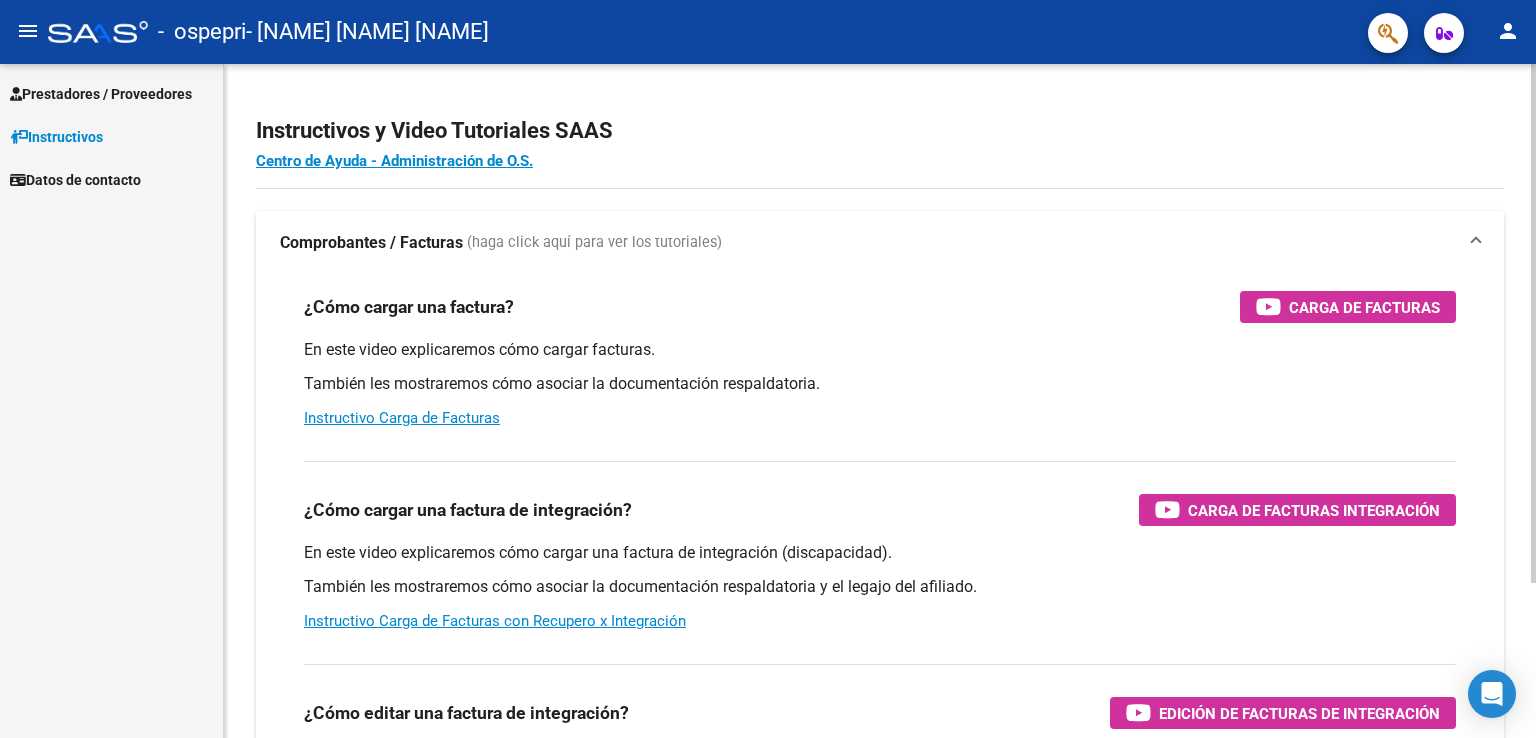 scroll, scrollTop: 0, scrollLeft: 0, axis: both 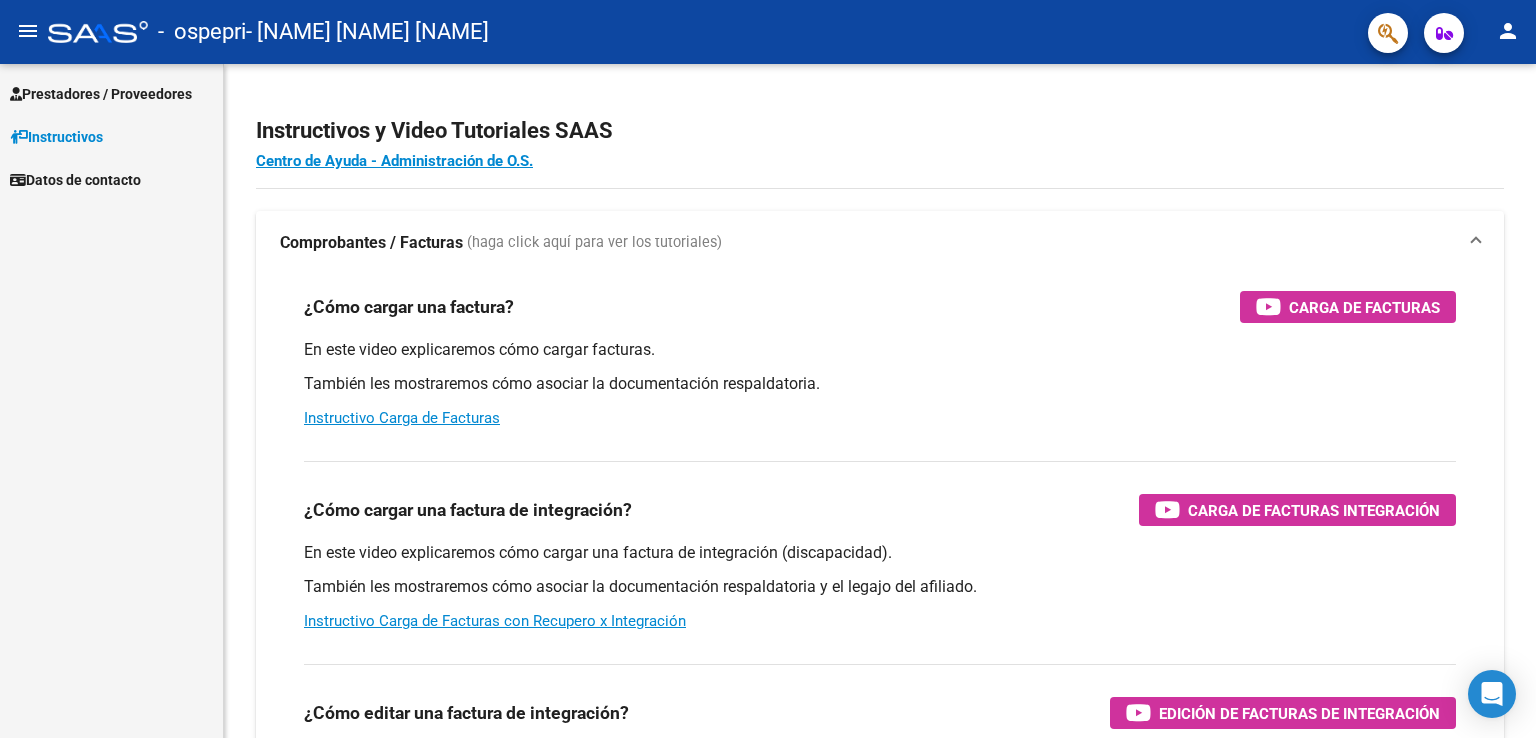click on "Prestadores / Proveedores" at bounding box center (101, 94) 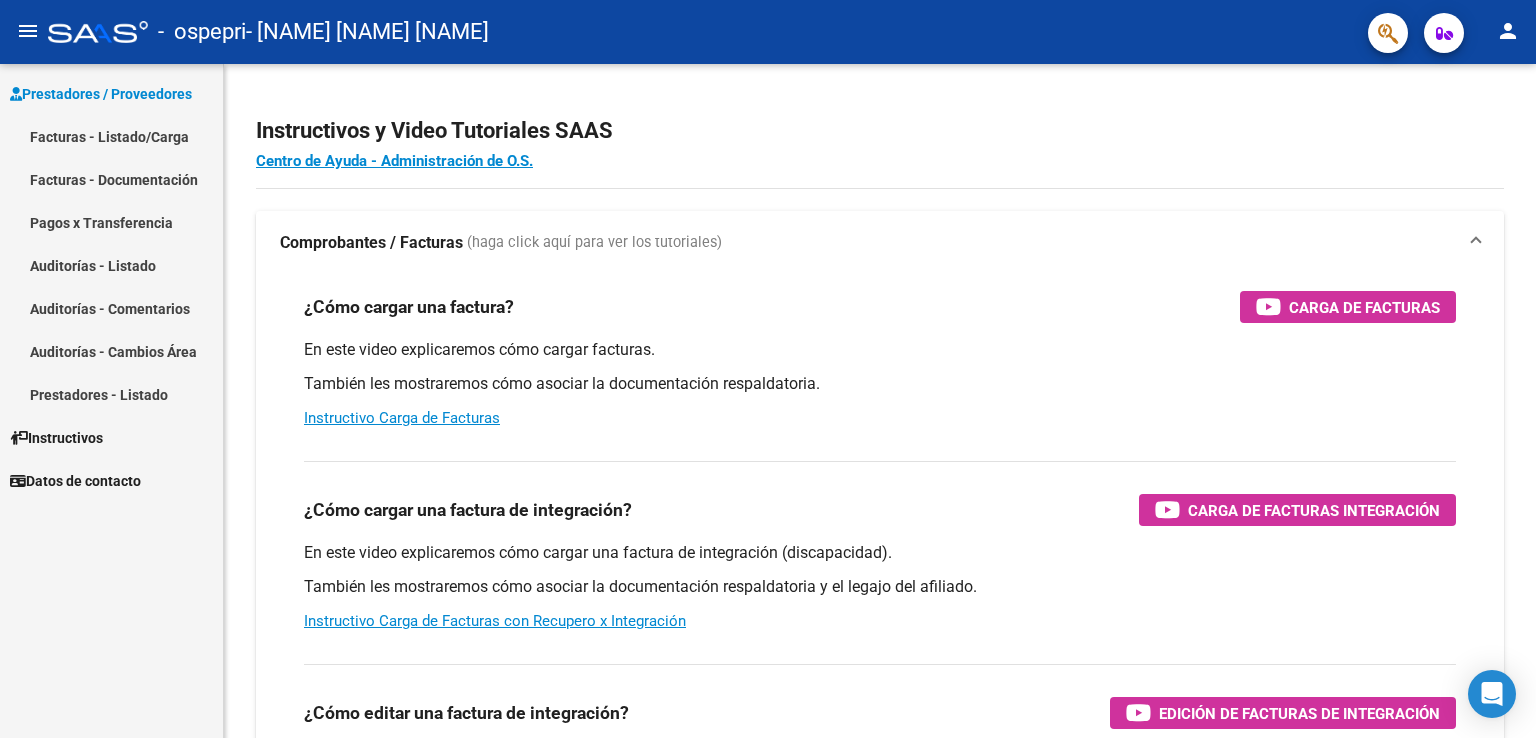 click on "Facturas - Listado/Carga" at bounding box center (111, 136) 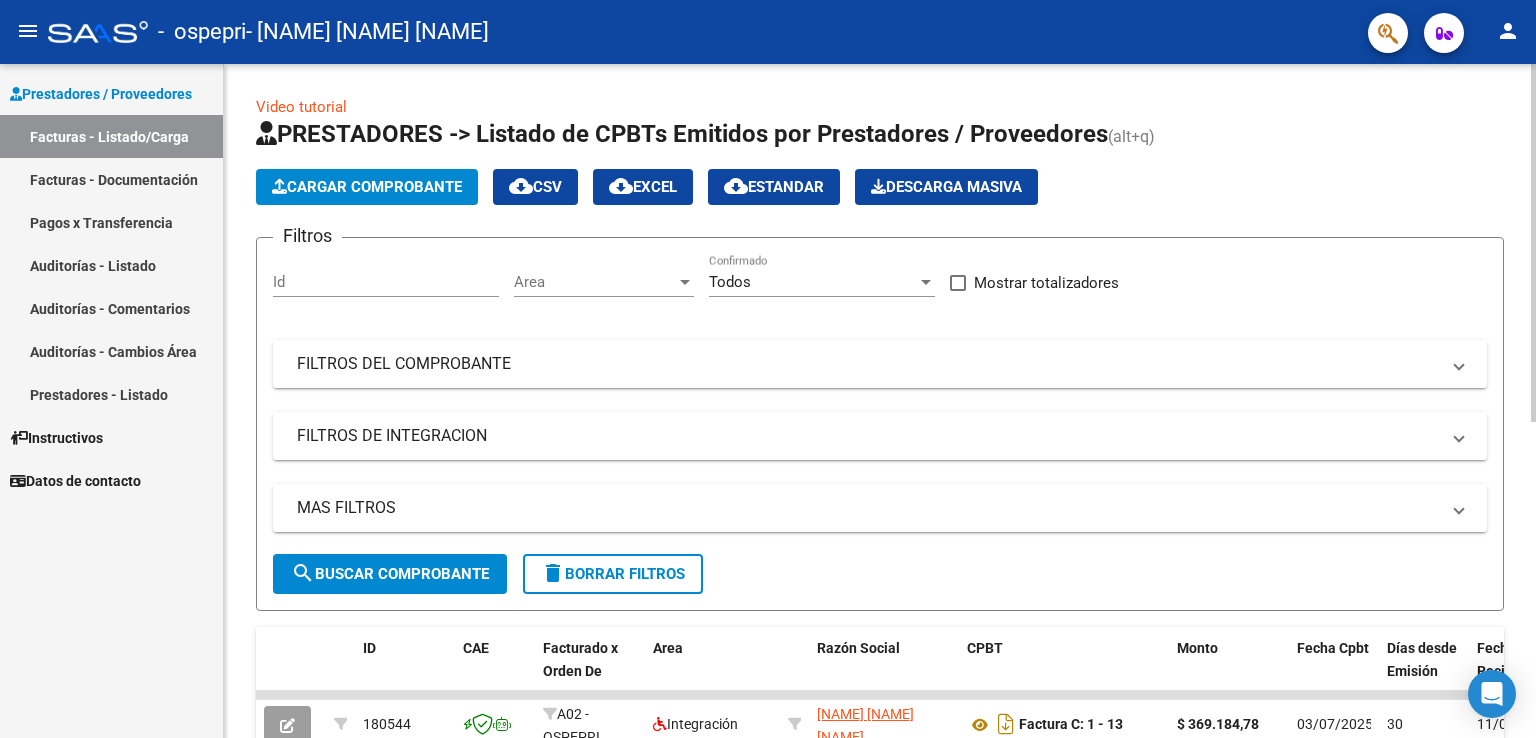 scroll, scrollTop: 0, scrollLeft: 0, axis: both 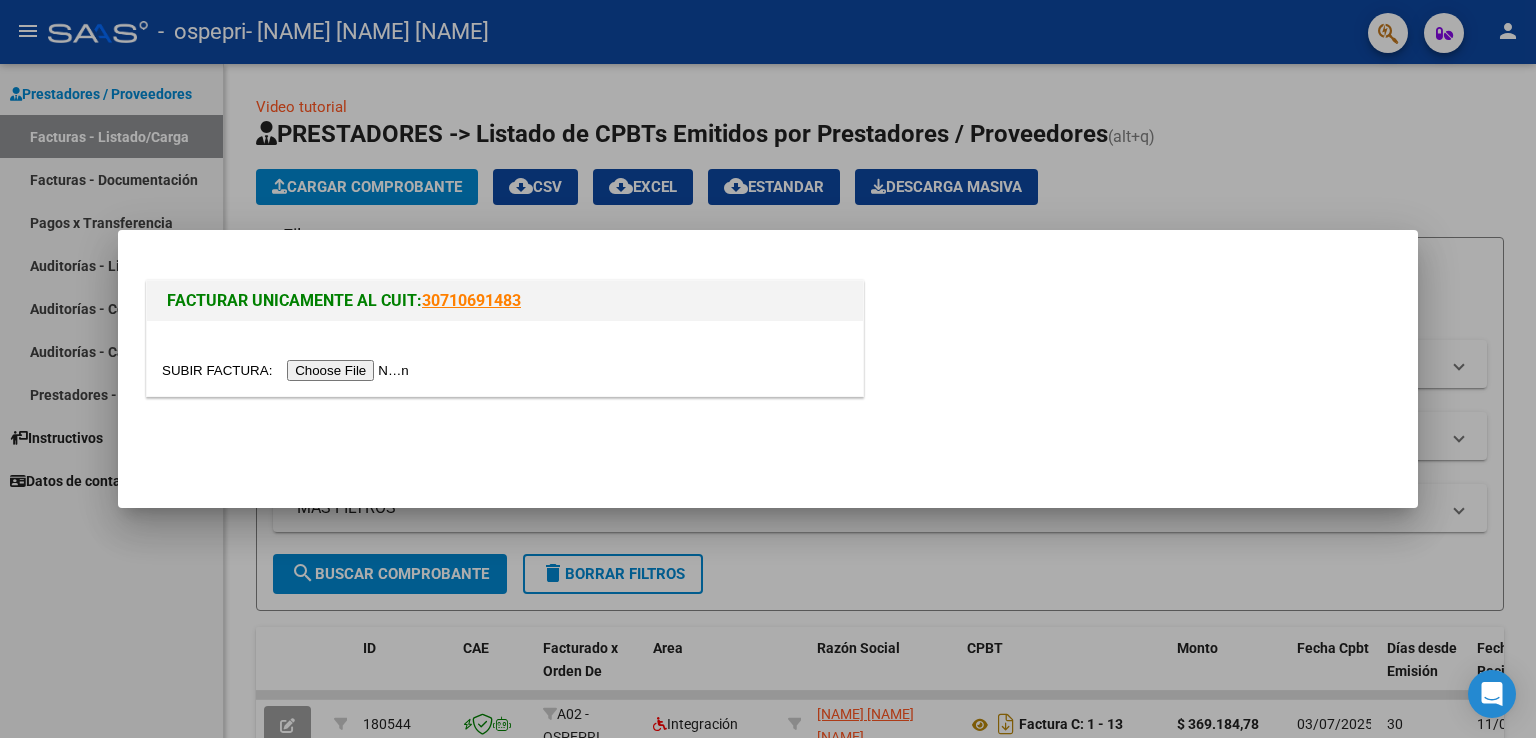 click at bounding box center [288, 370] 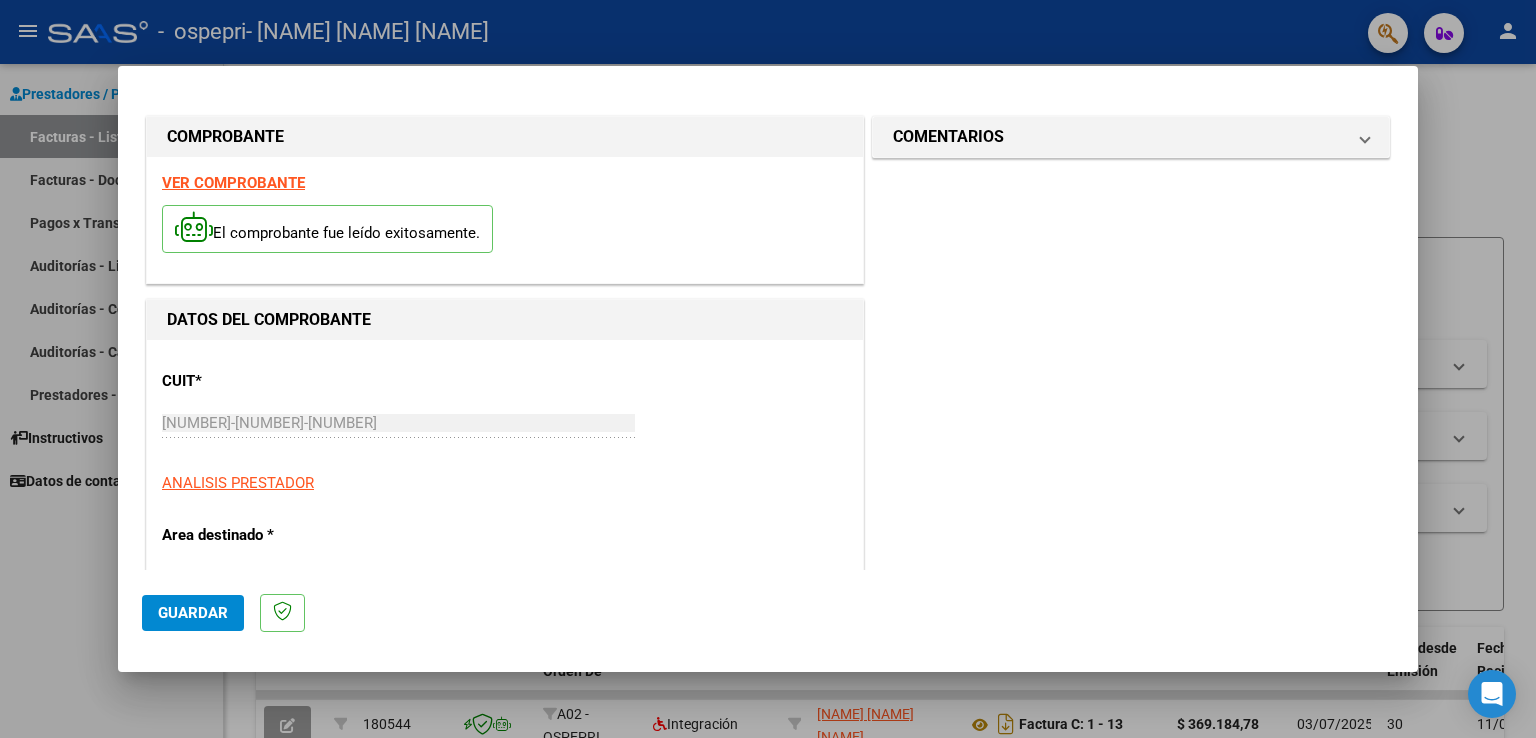 click on "VER COMPROBANTE" at bounding box center (233, 183) 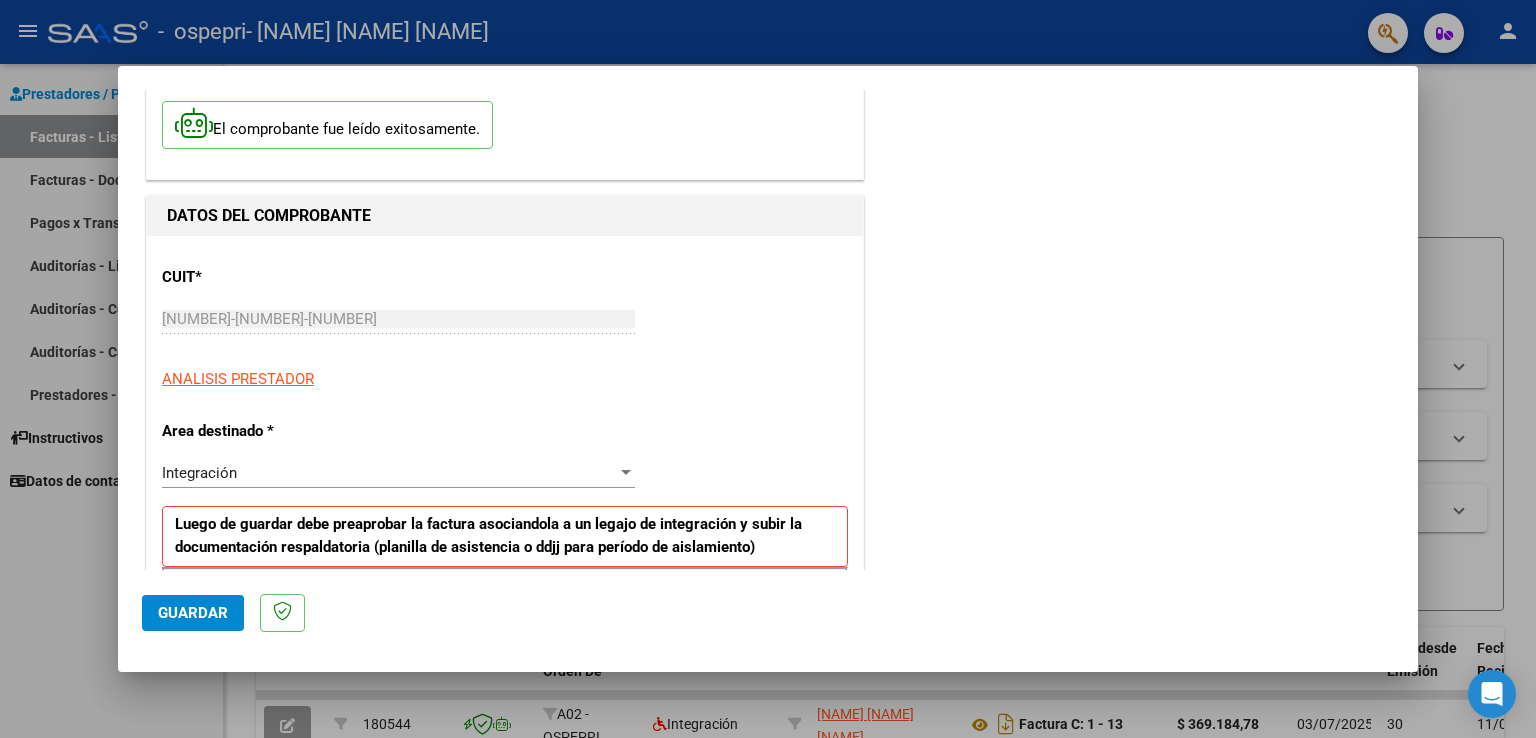 scroll, scrollTop: 300, scrollLeft: 0, axis: vertical 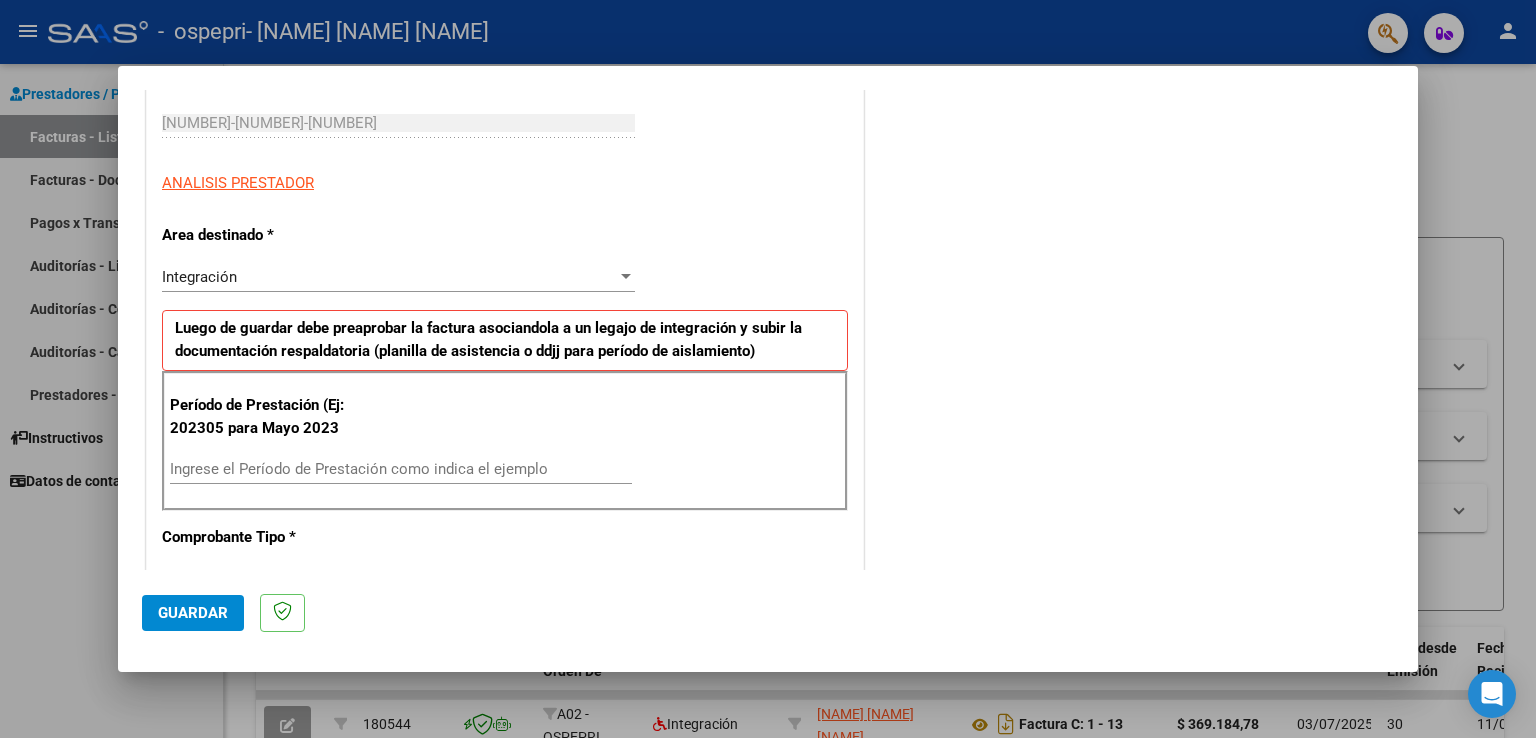 click on "Ingrese el Período de Prestación como indica el ejemplo" at bounding box center [401, 469] 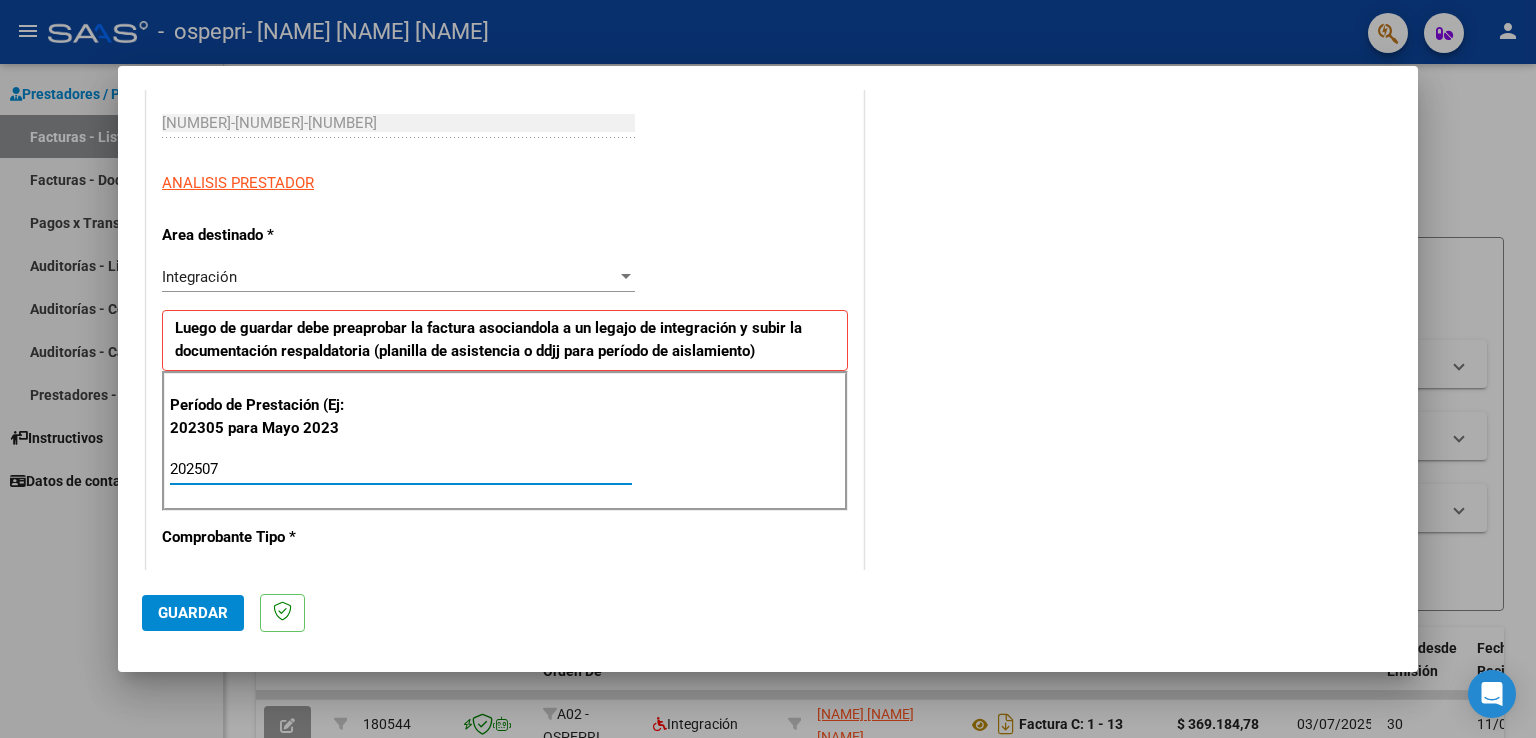 type on "202507" 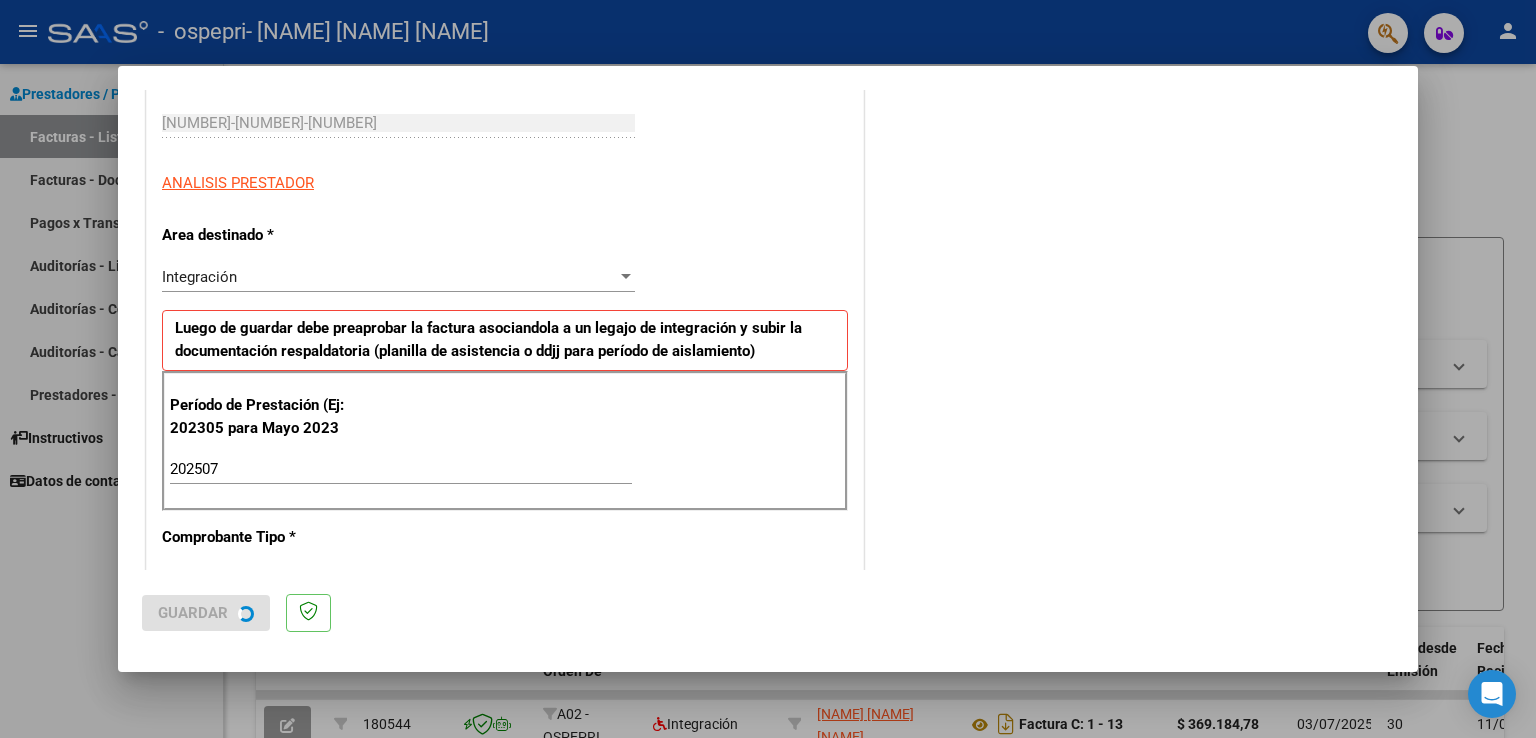 scroll, scrollTop: 0, scrollLeft: 0, axis: both 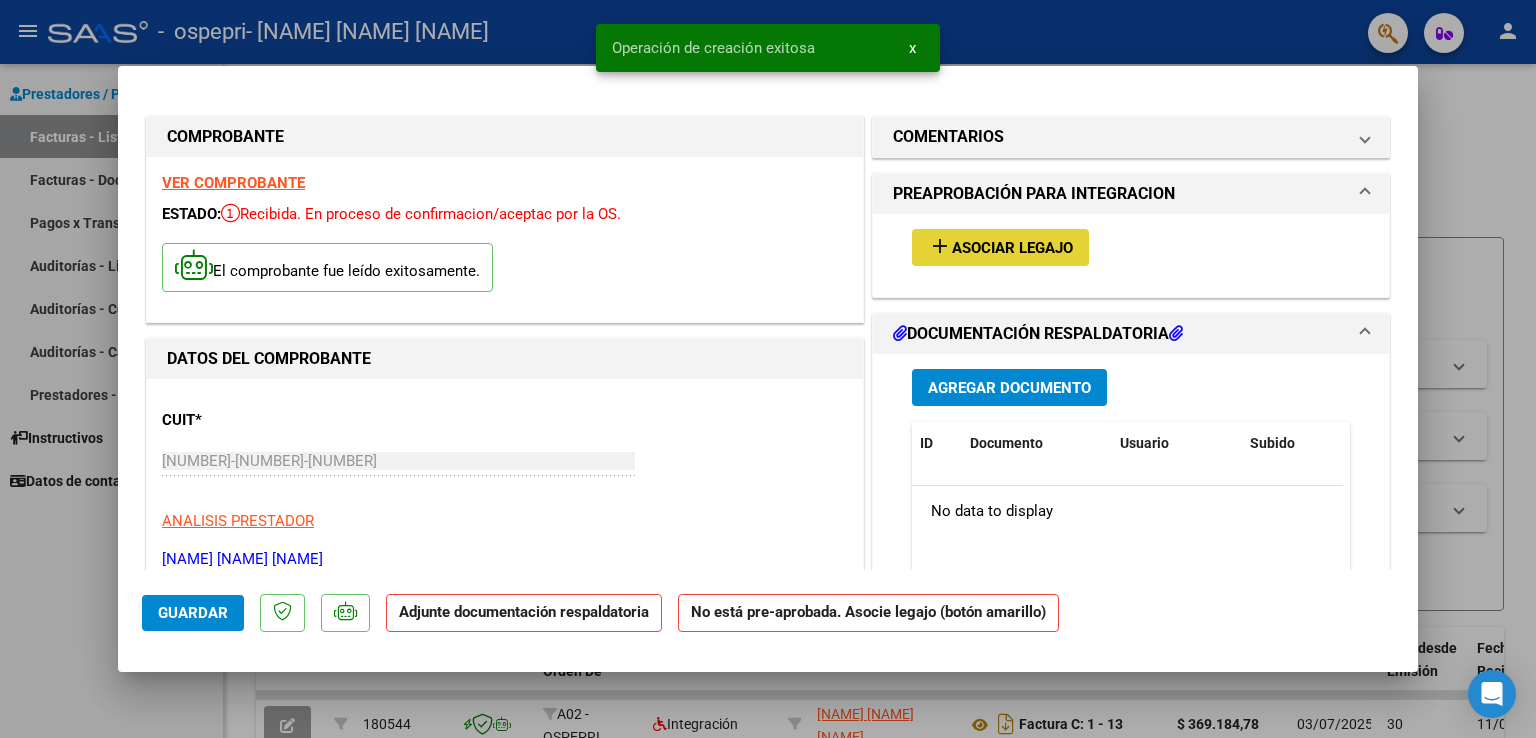 click on "Asociar Legajo" at bounding box center (1012, 248) 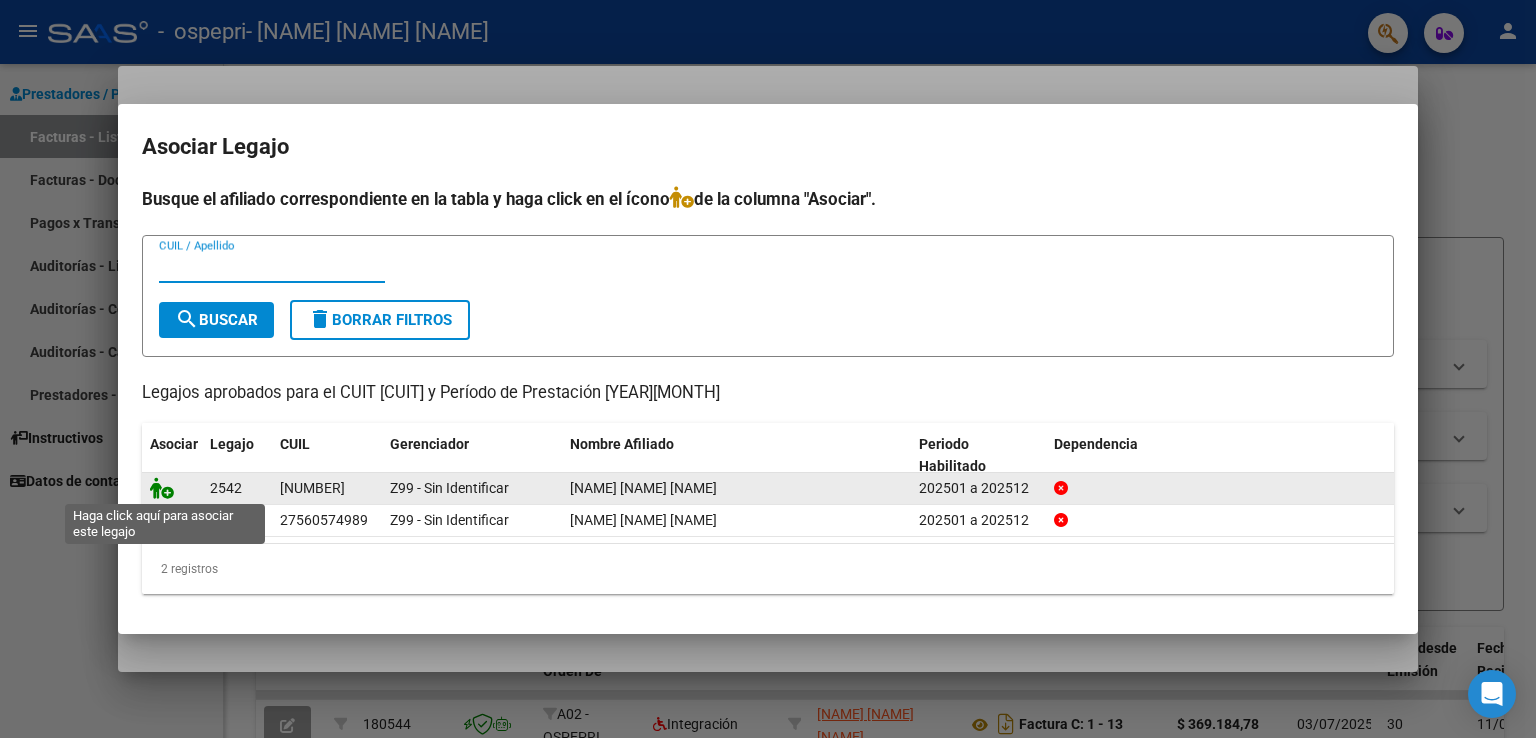 click 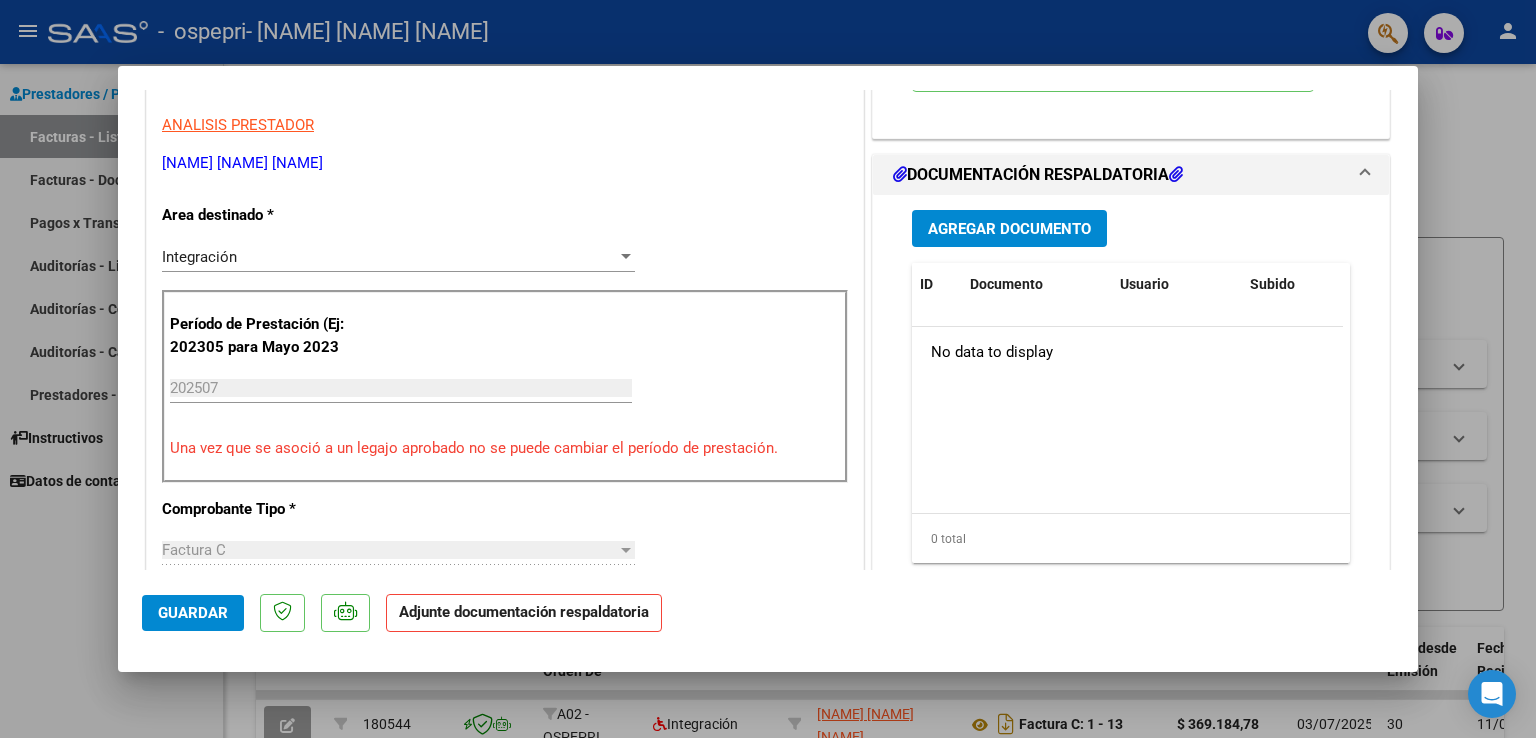 scroll, scrollTop: 400, scrollLeft: 0, axis: vertical 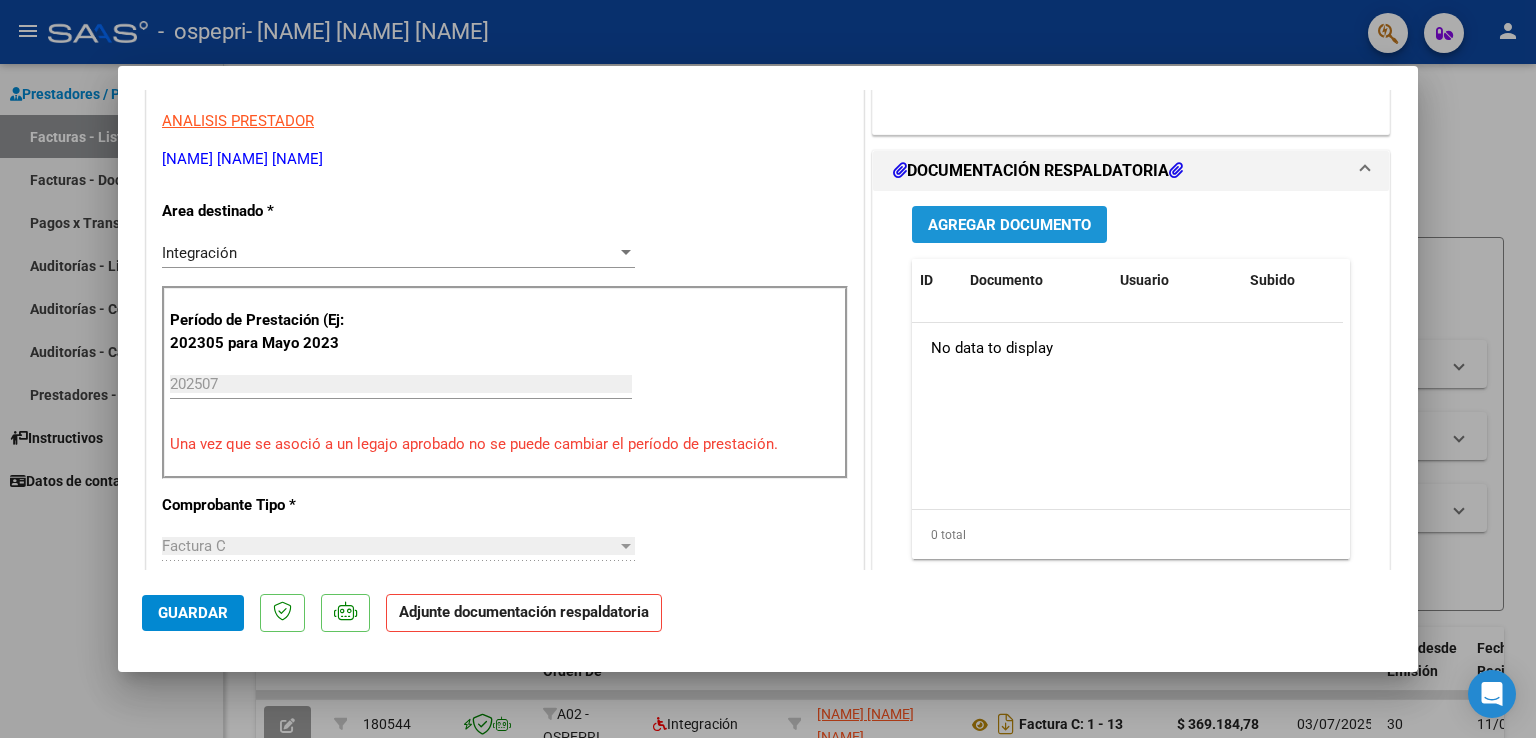 click on "Agregar Documento" at bounding box center [1009, 225] 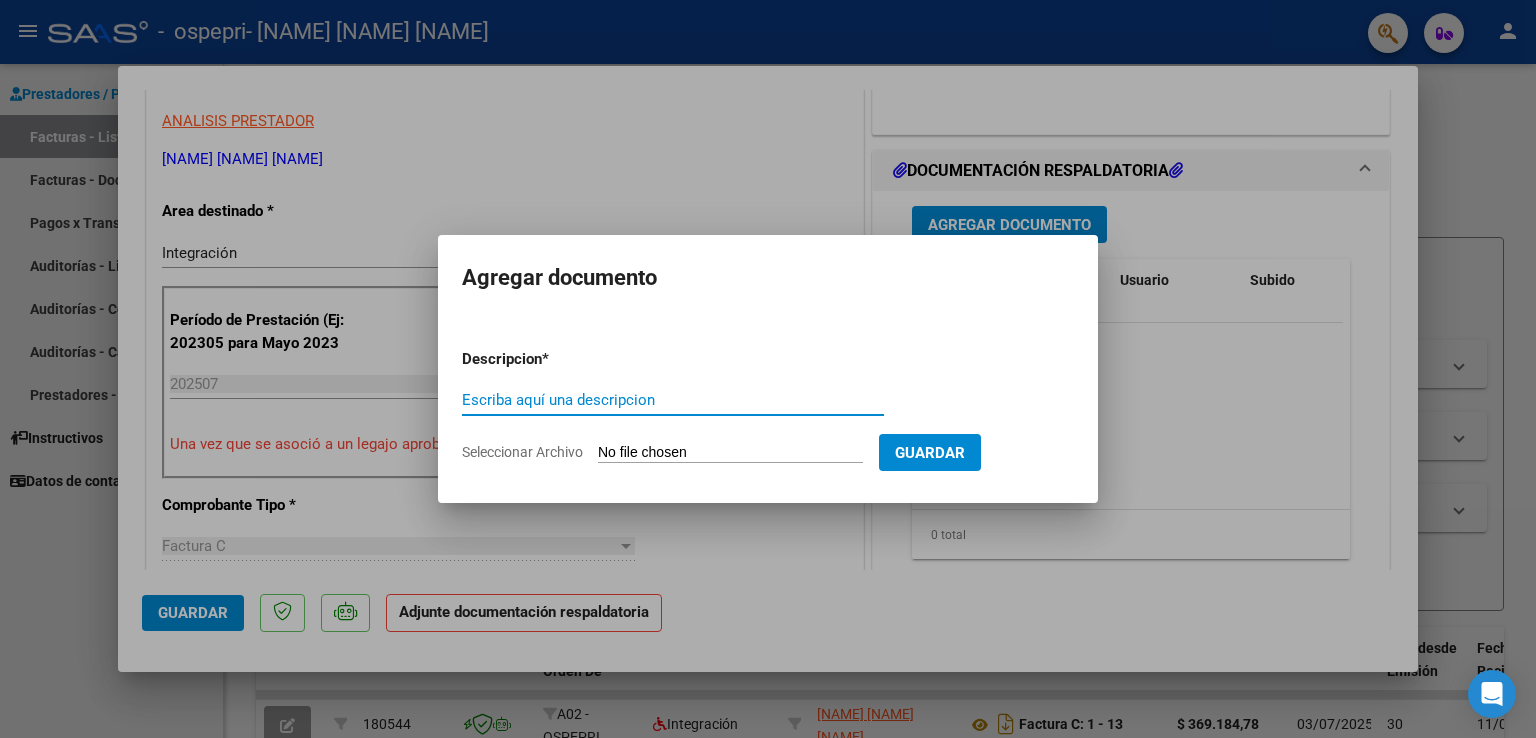 click on "Seleccionar Archivo" 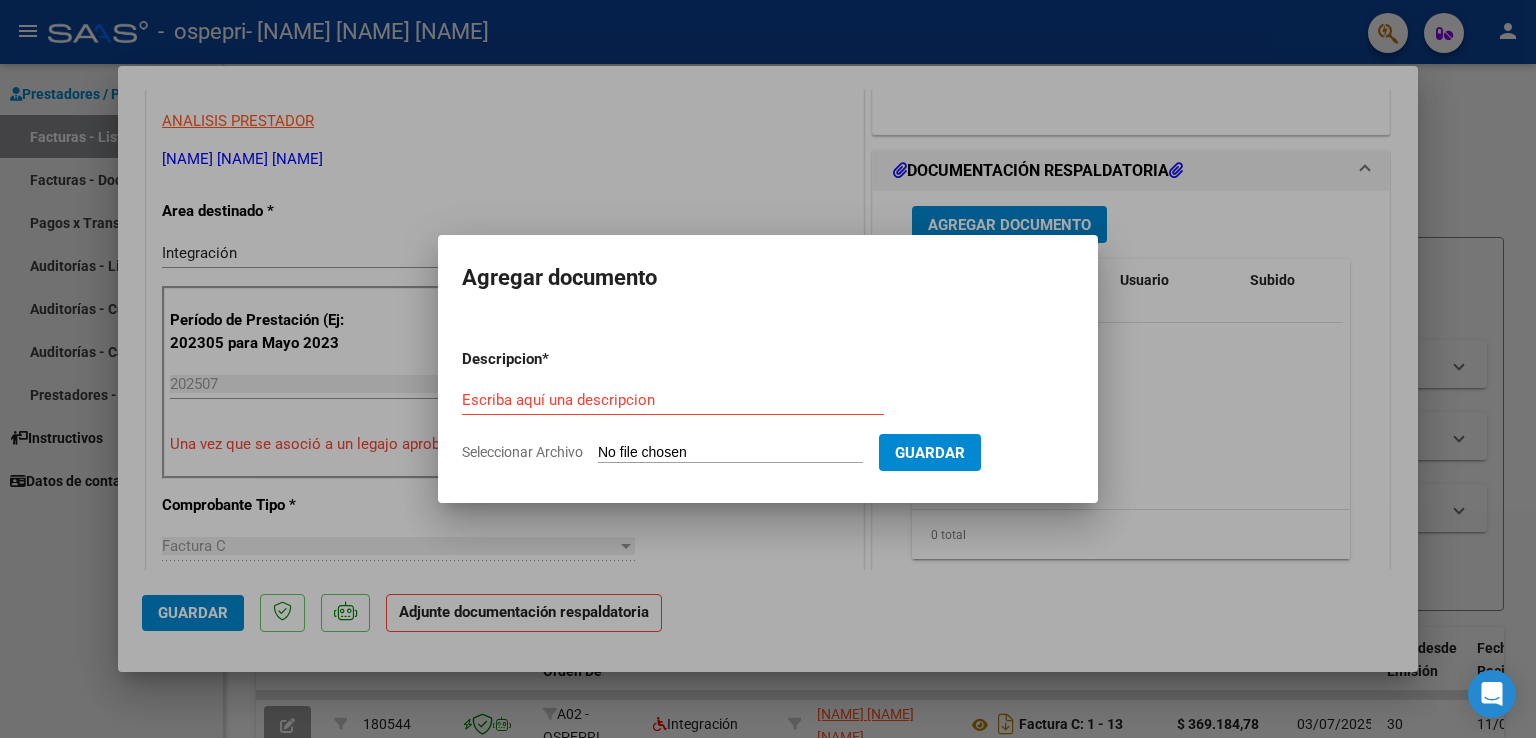 type on "C:\fakepath\[NAME] [NAME] PLANILLA.jpeg" 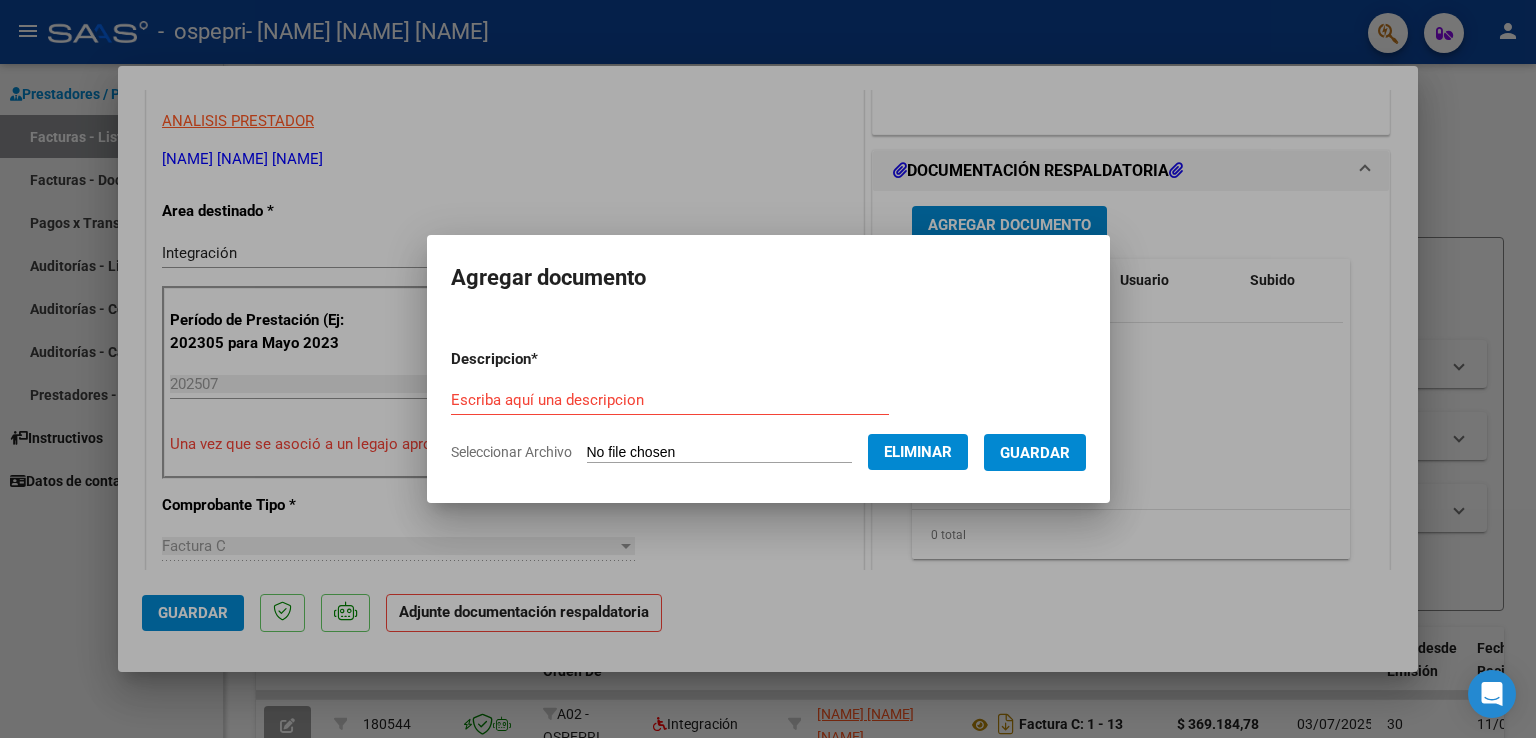 click on "Escriba aquí una descripcion" at bounding box center (670, 400) 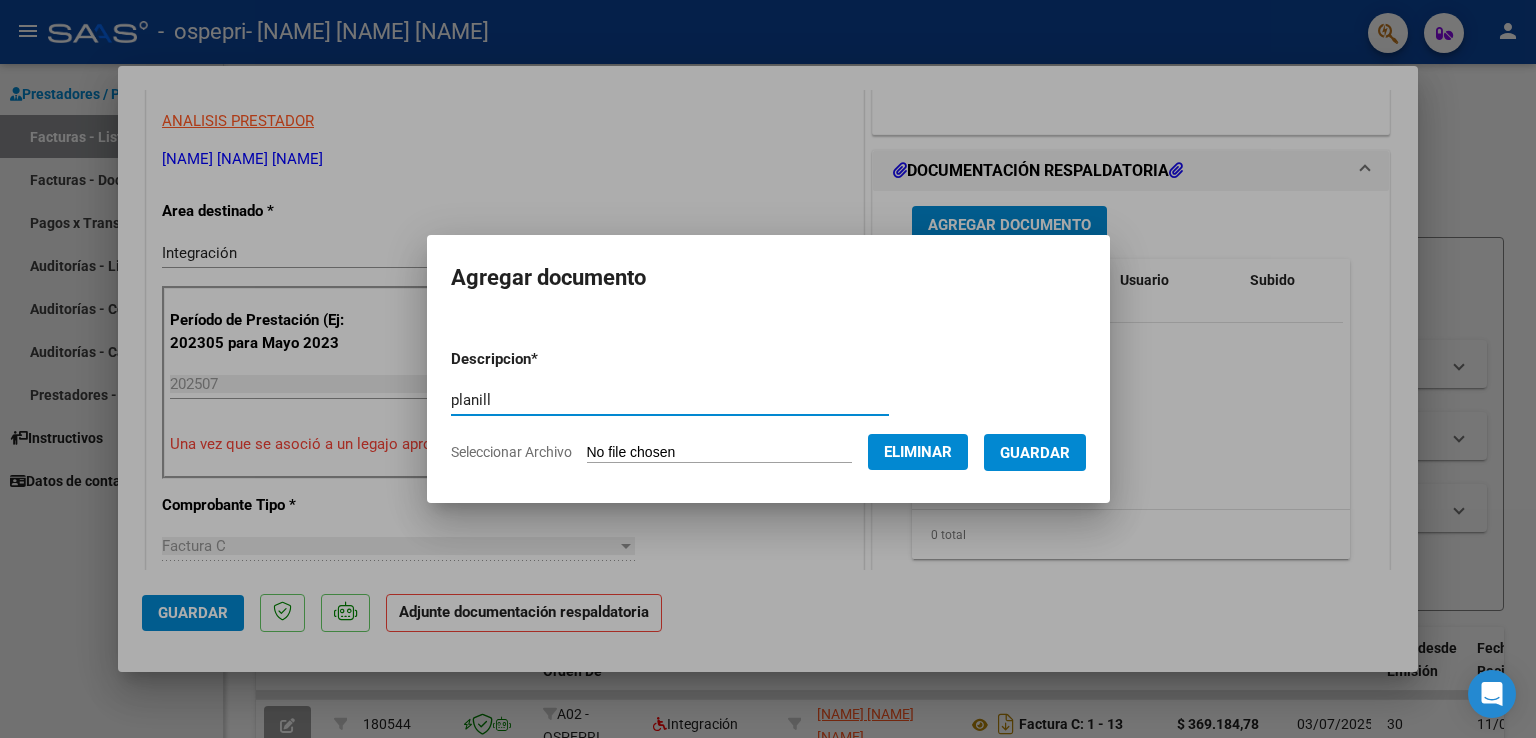 type on "planill" 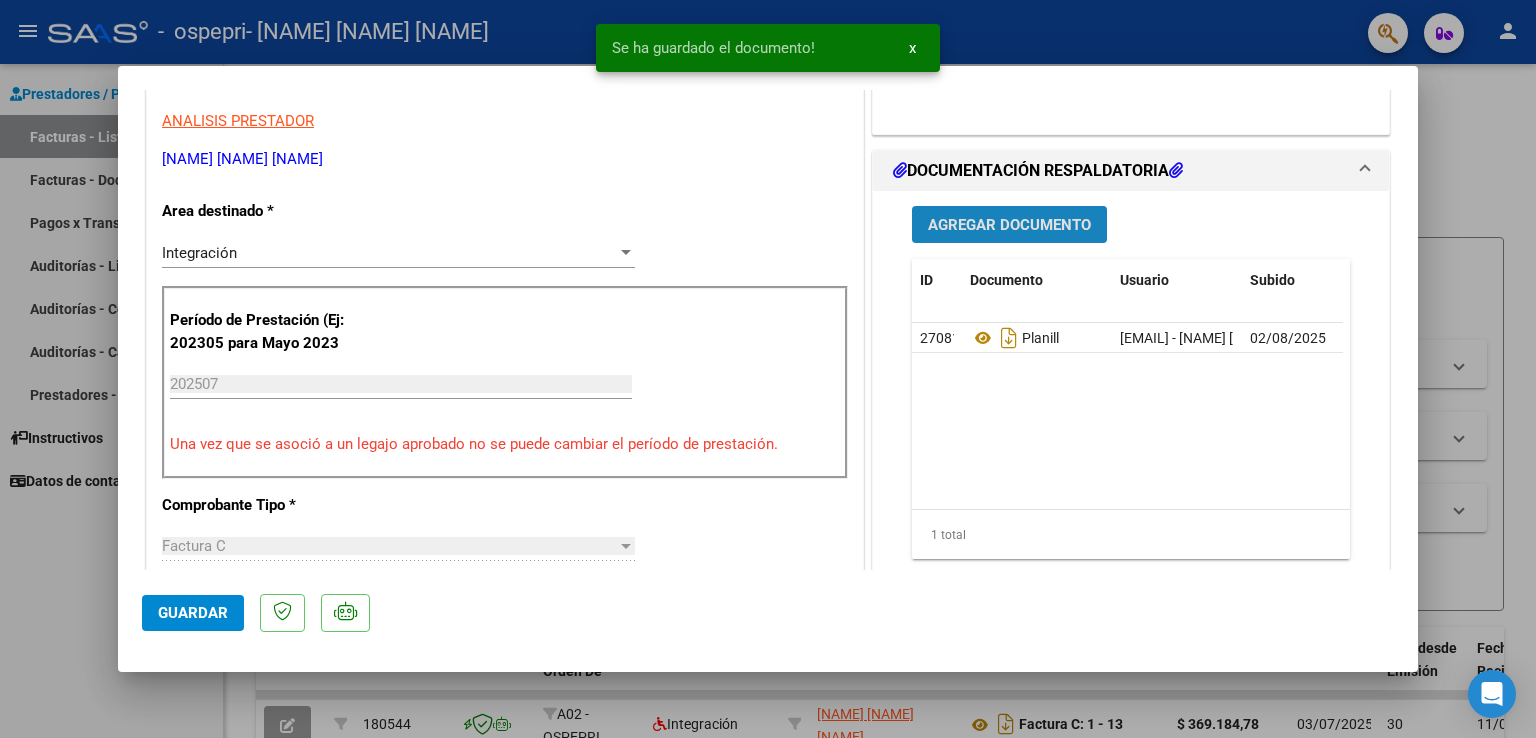 click on "Agregar Documento" at bounding box center [1009, 225] 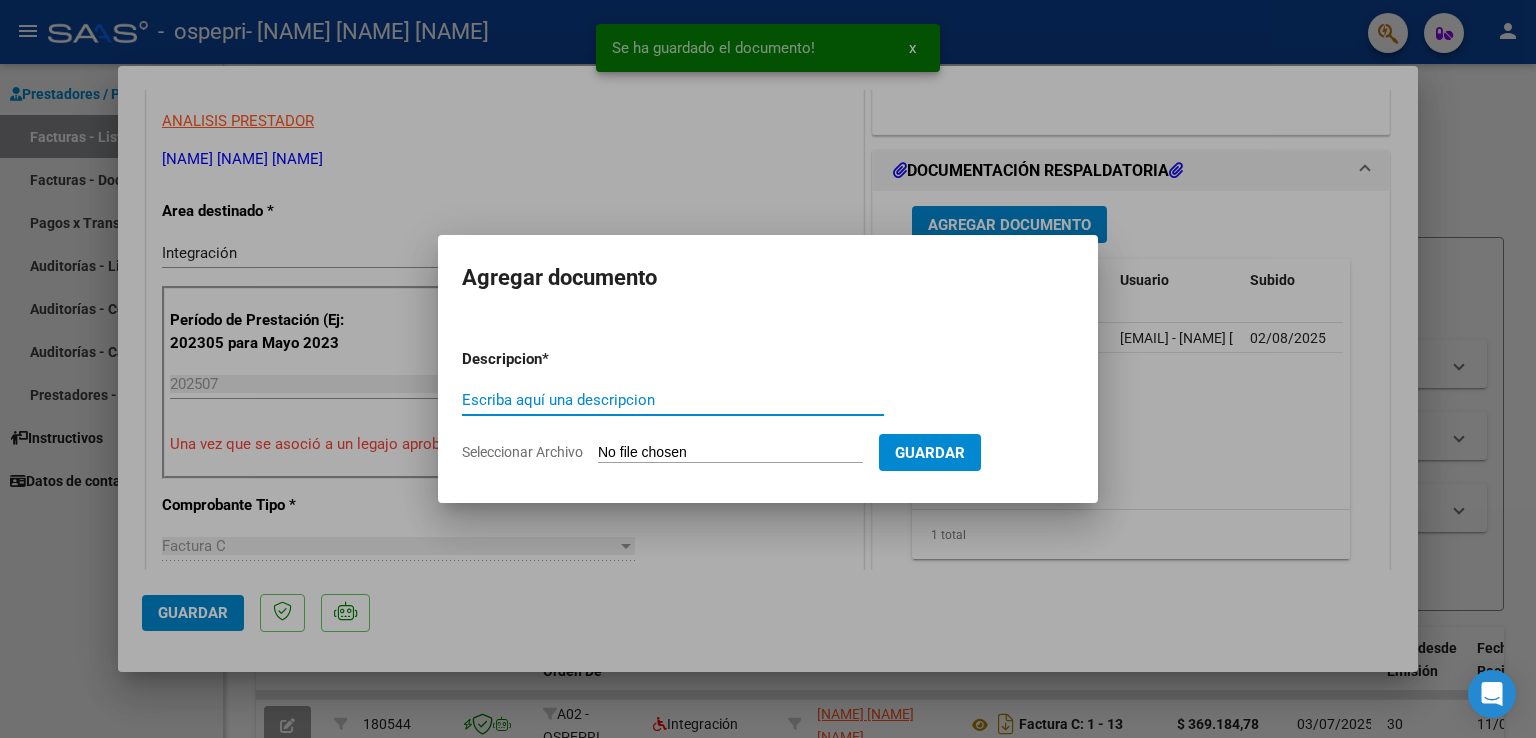 click on "Seleccionar Archivo" 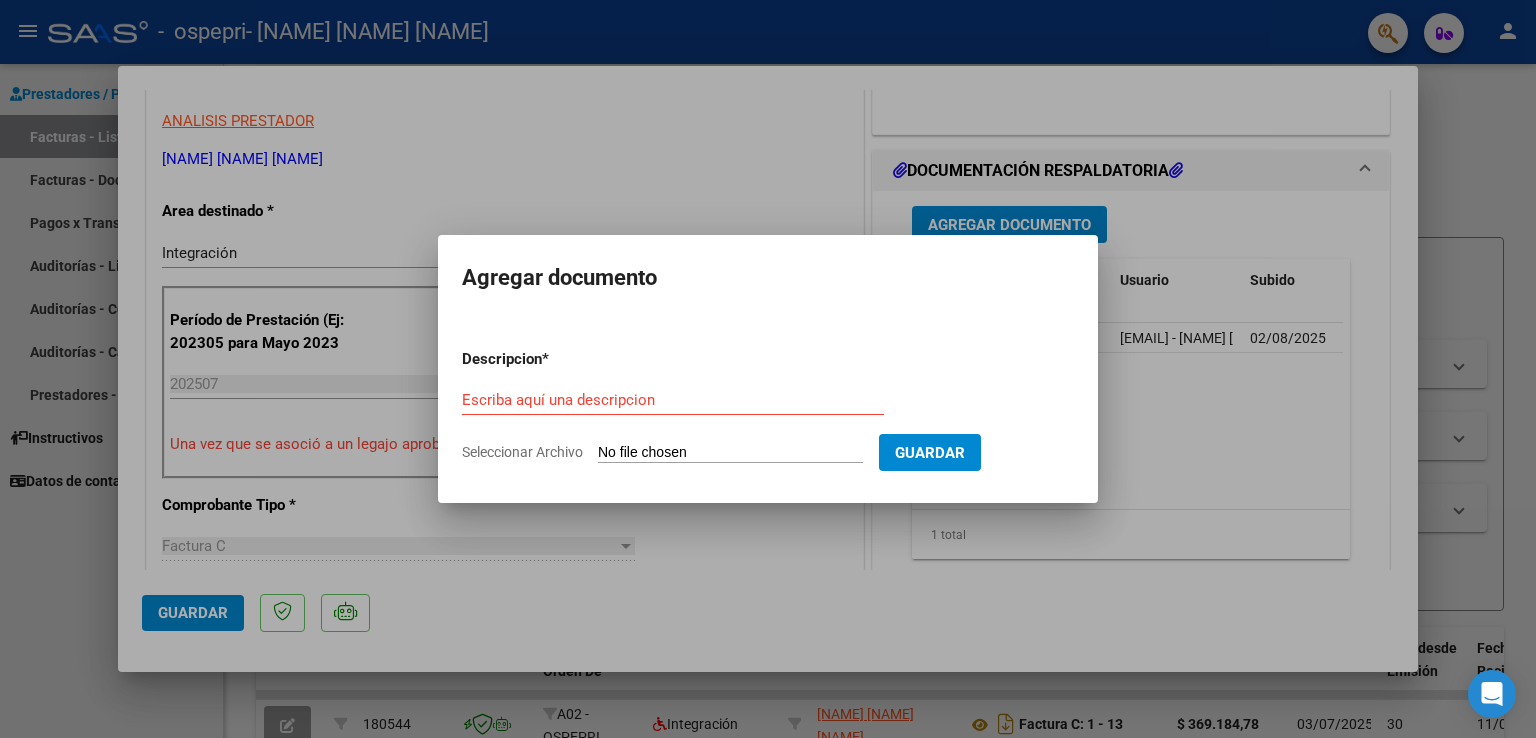 type on "C:\fakepath\[name].jpeg" 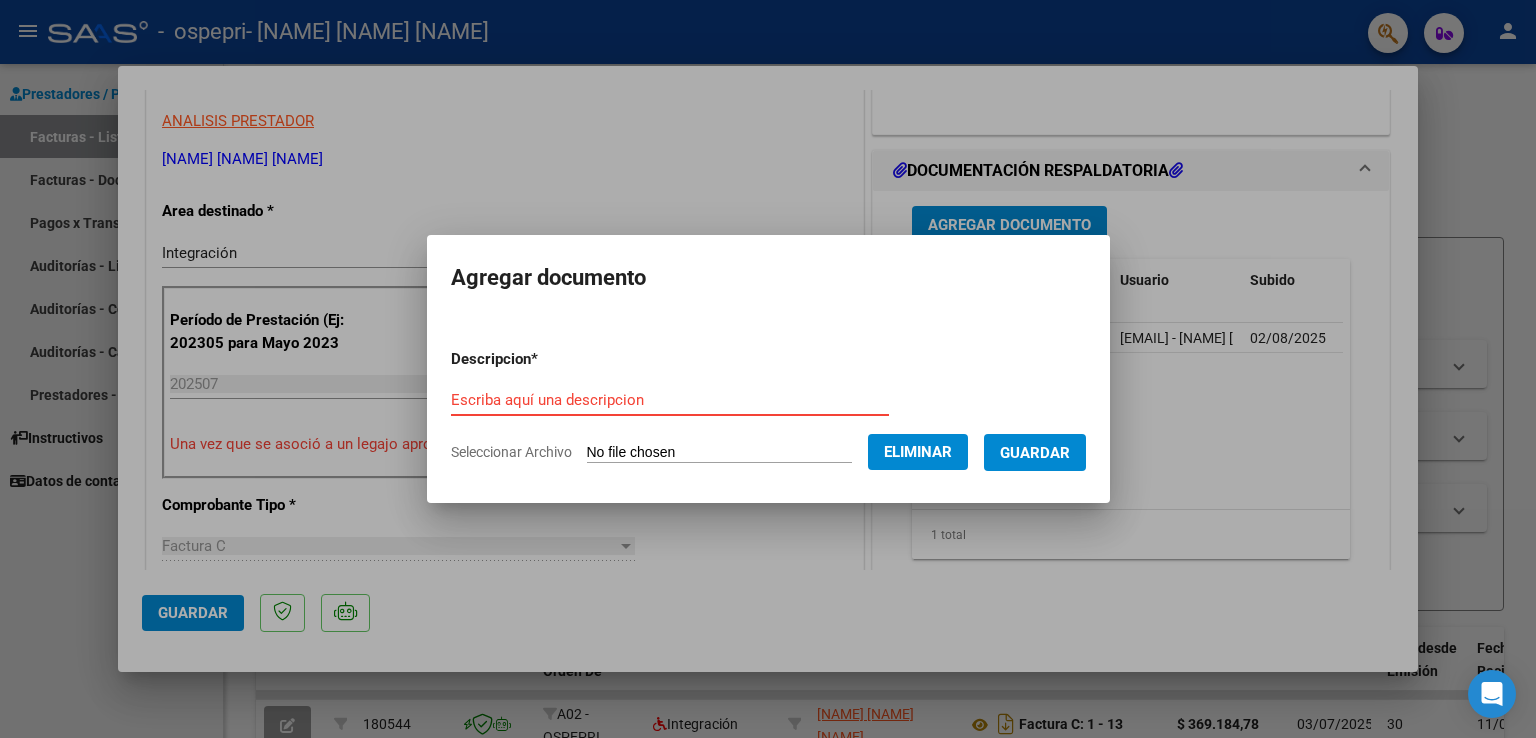 click on "Escriba aquí una descripcion" at bounding box center (670, 400) 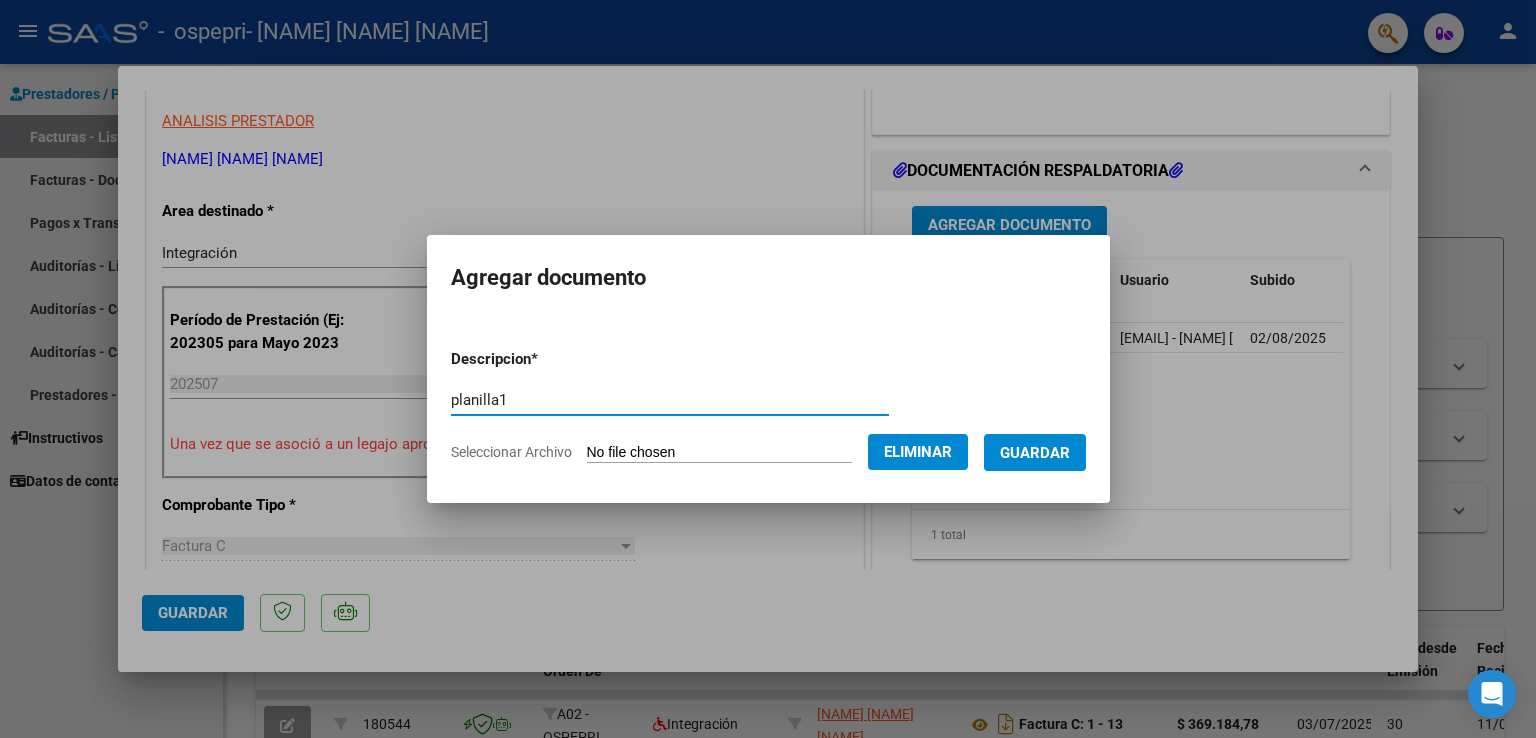 type on "planilla1" 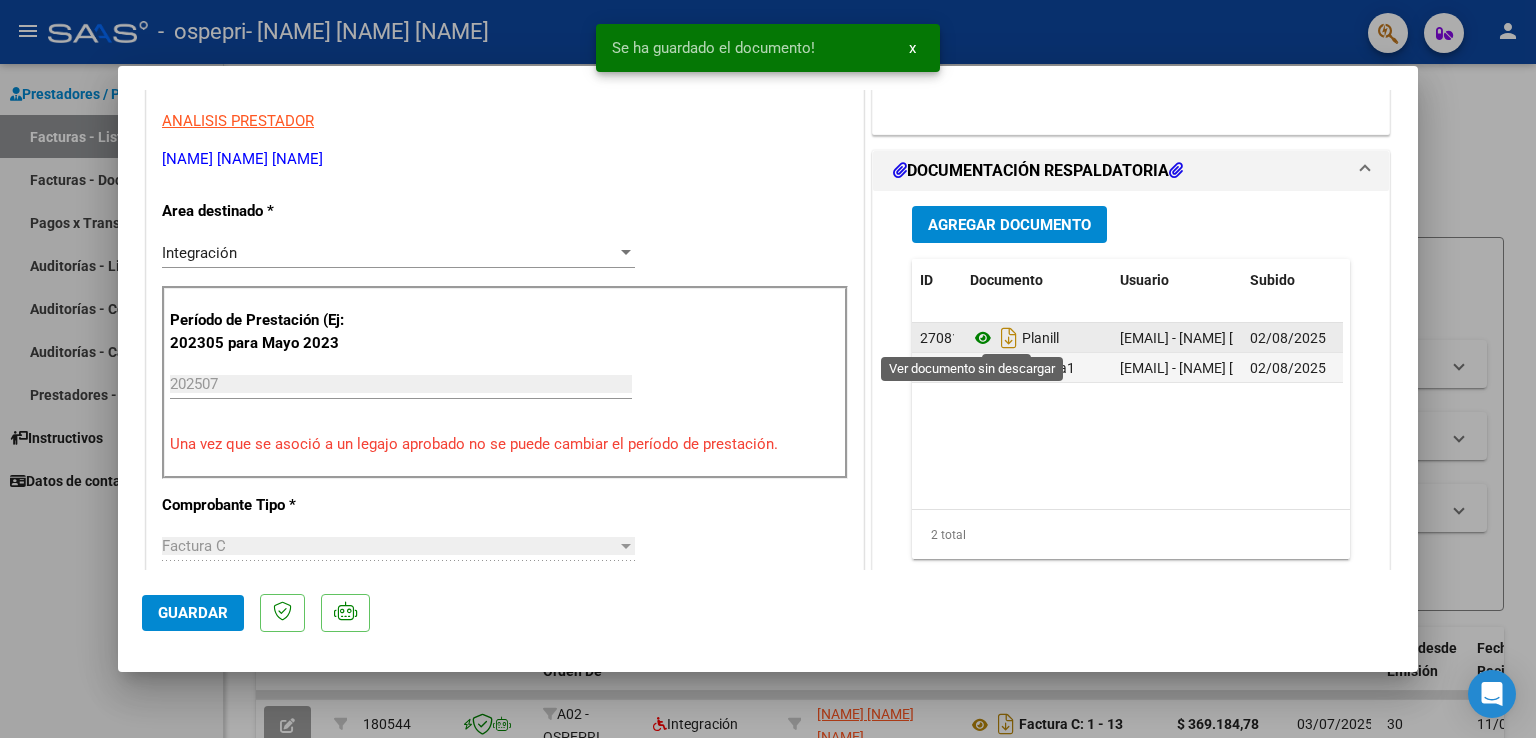 click 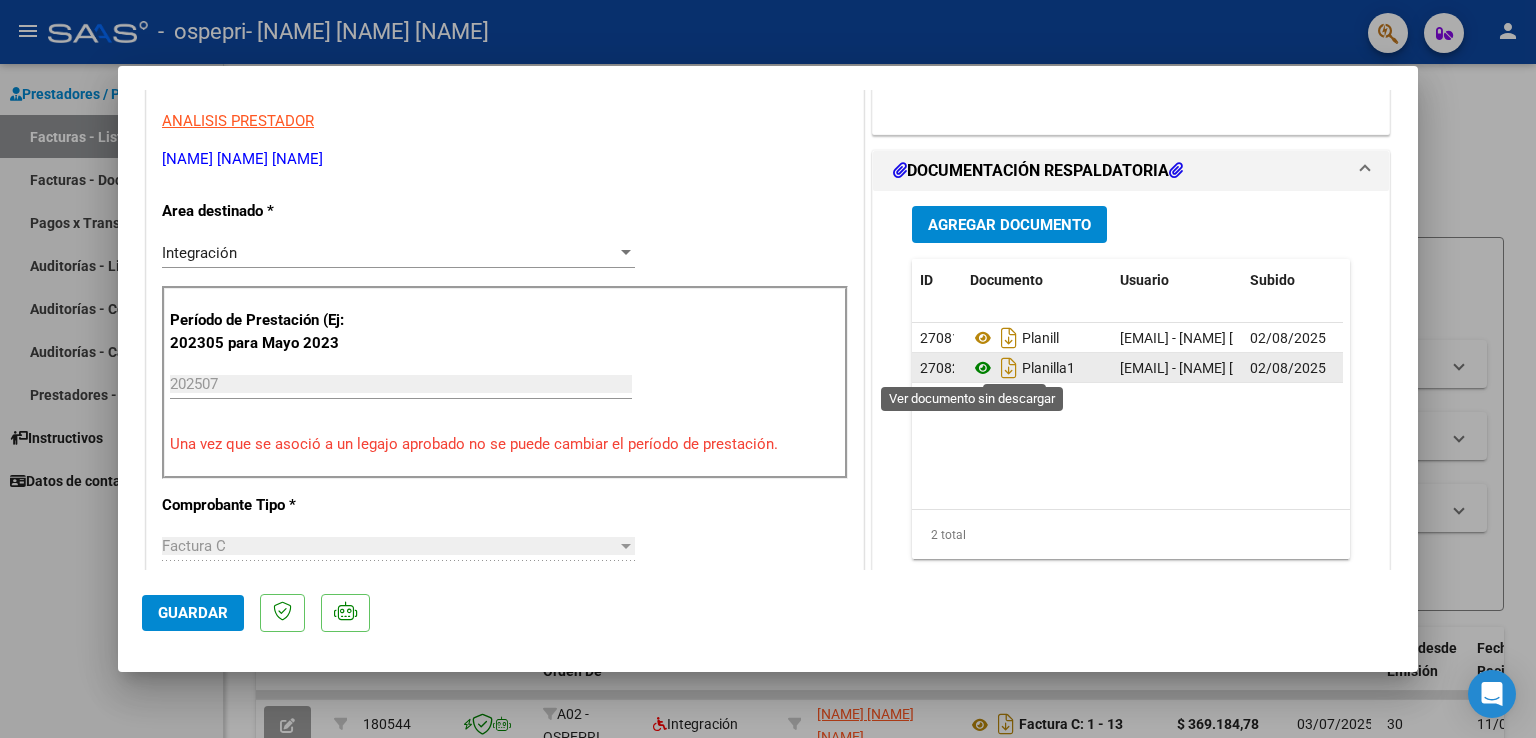 click 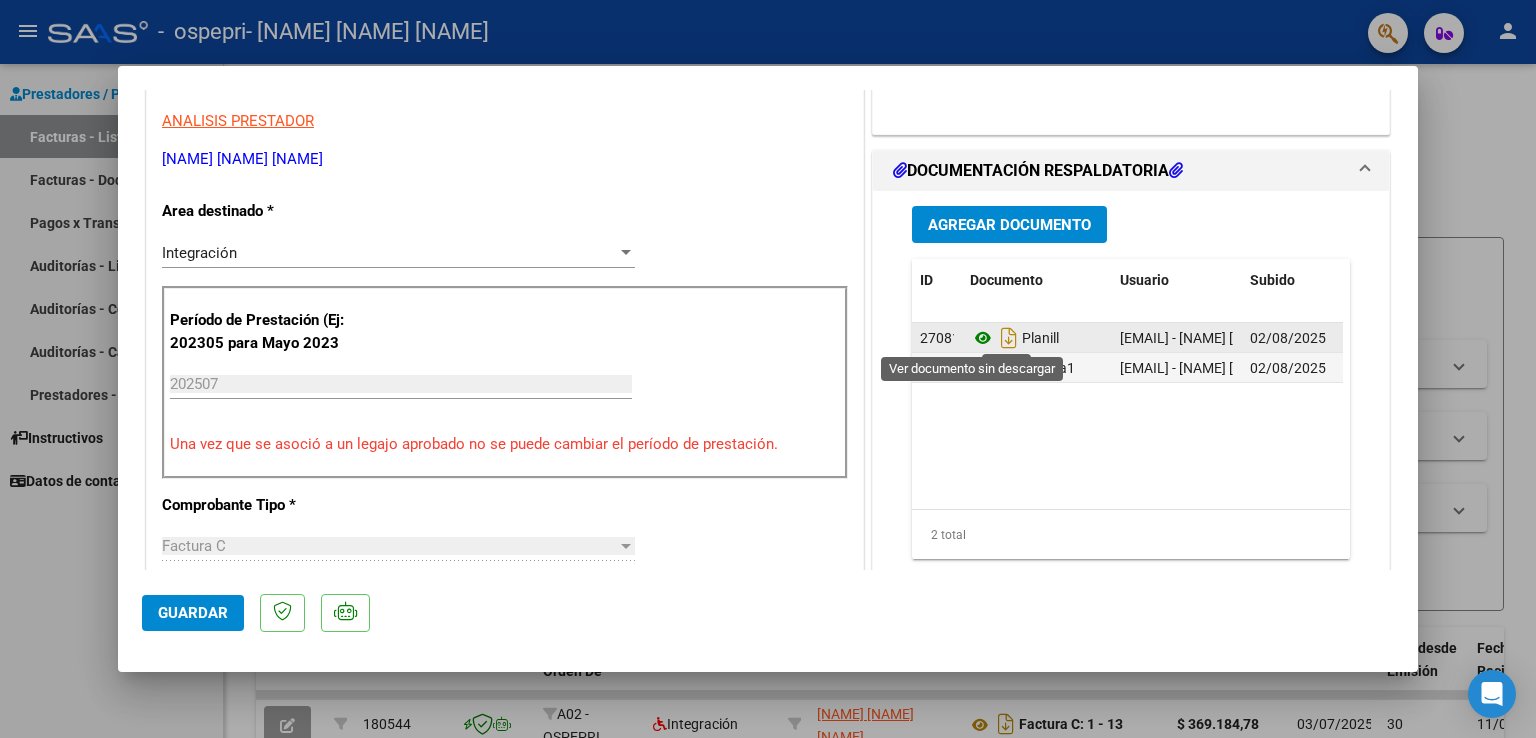 click 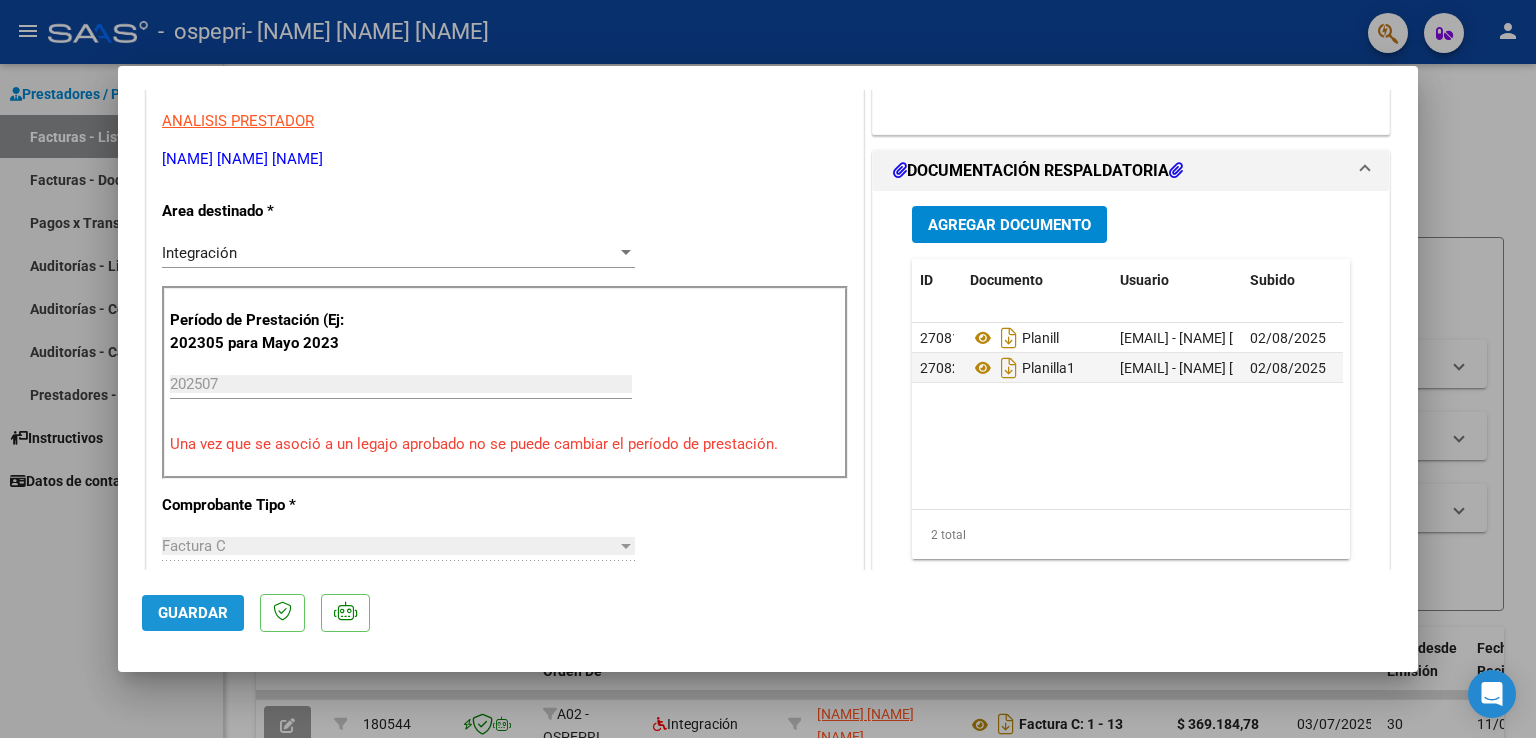click on "Guardar" 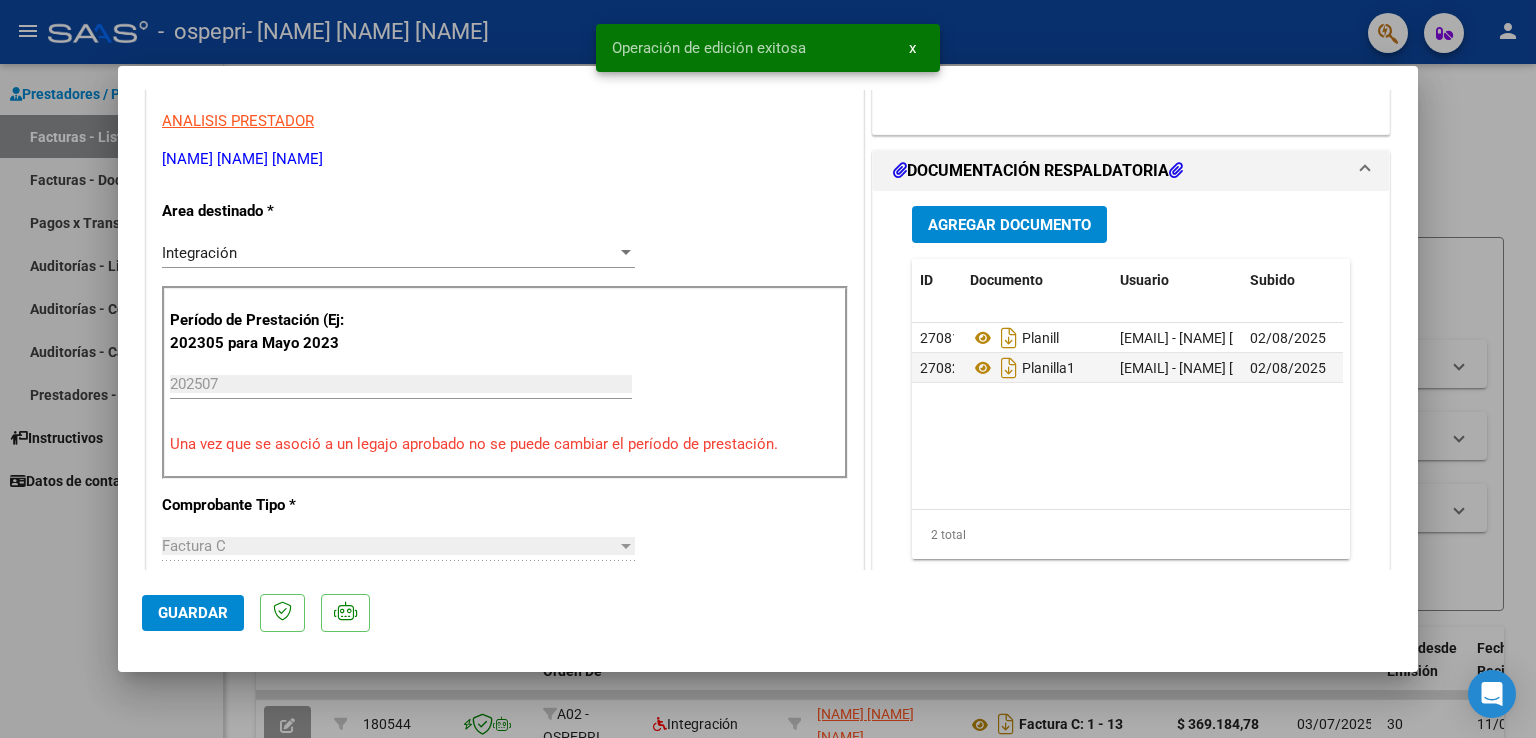 click at bounding box center (768, 369) 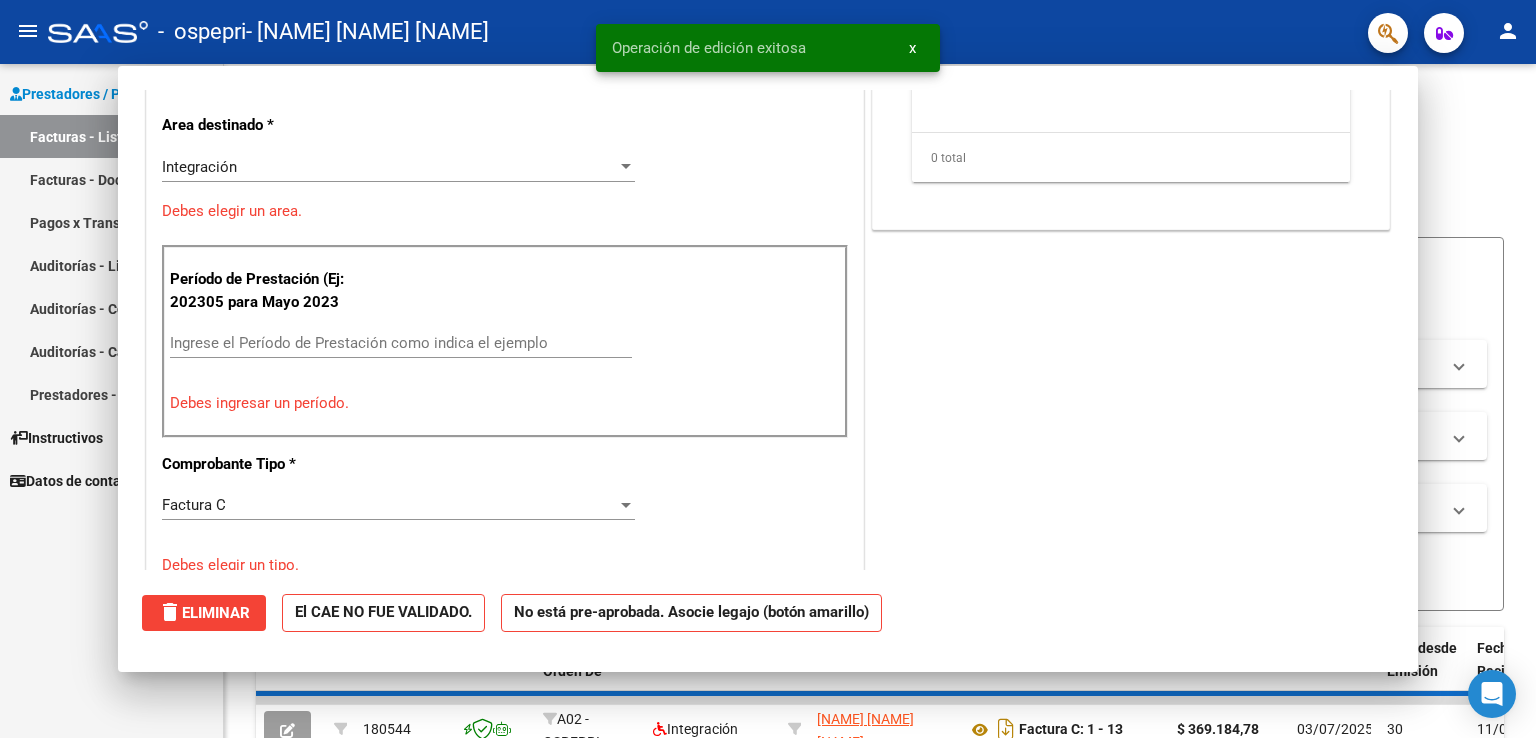 scroll, scrollTop: 339, scrollLeft: 0, axis: vertical 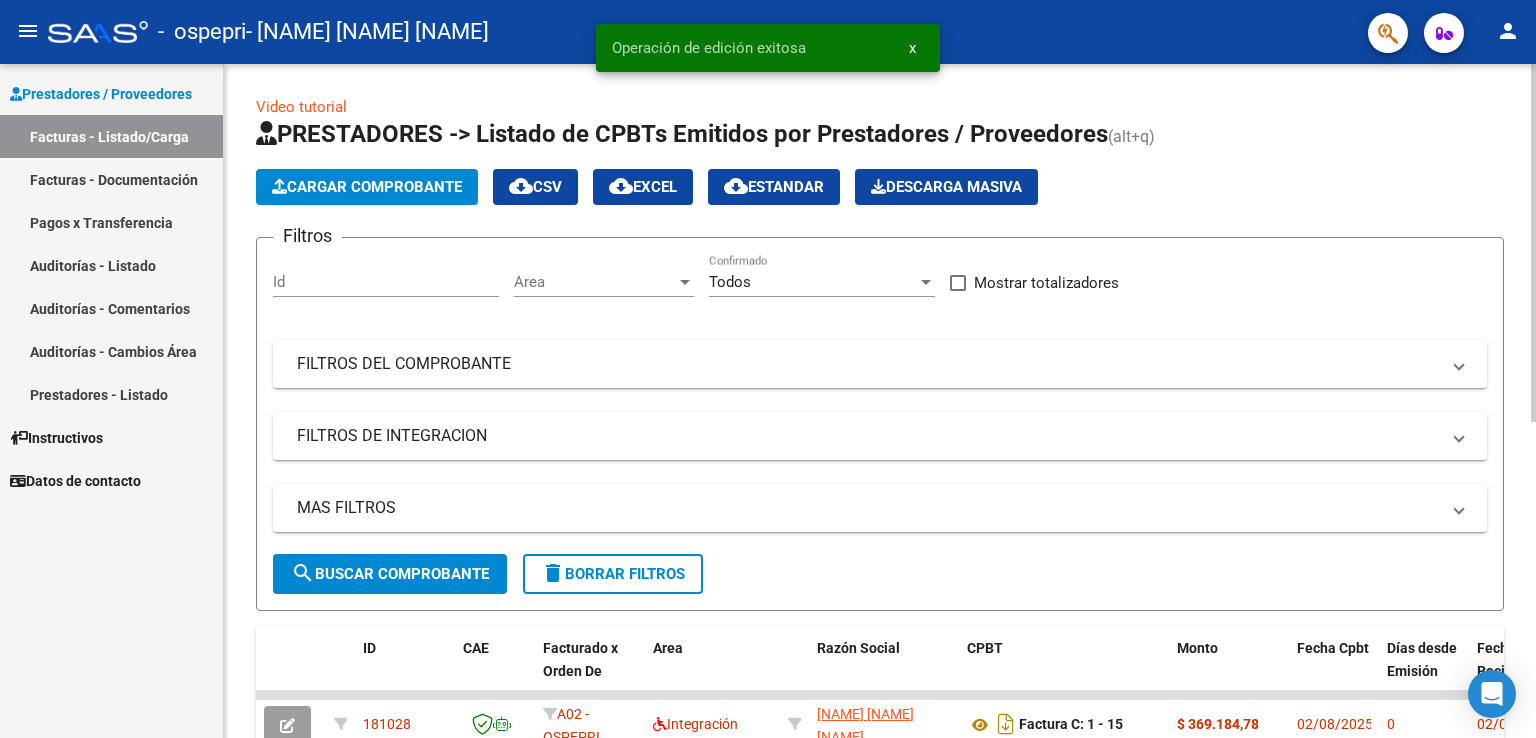 click on "Cargar Comprobante" 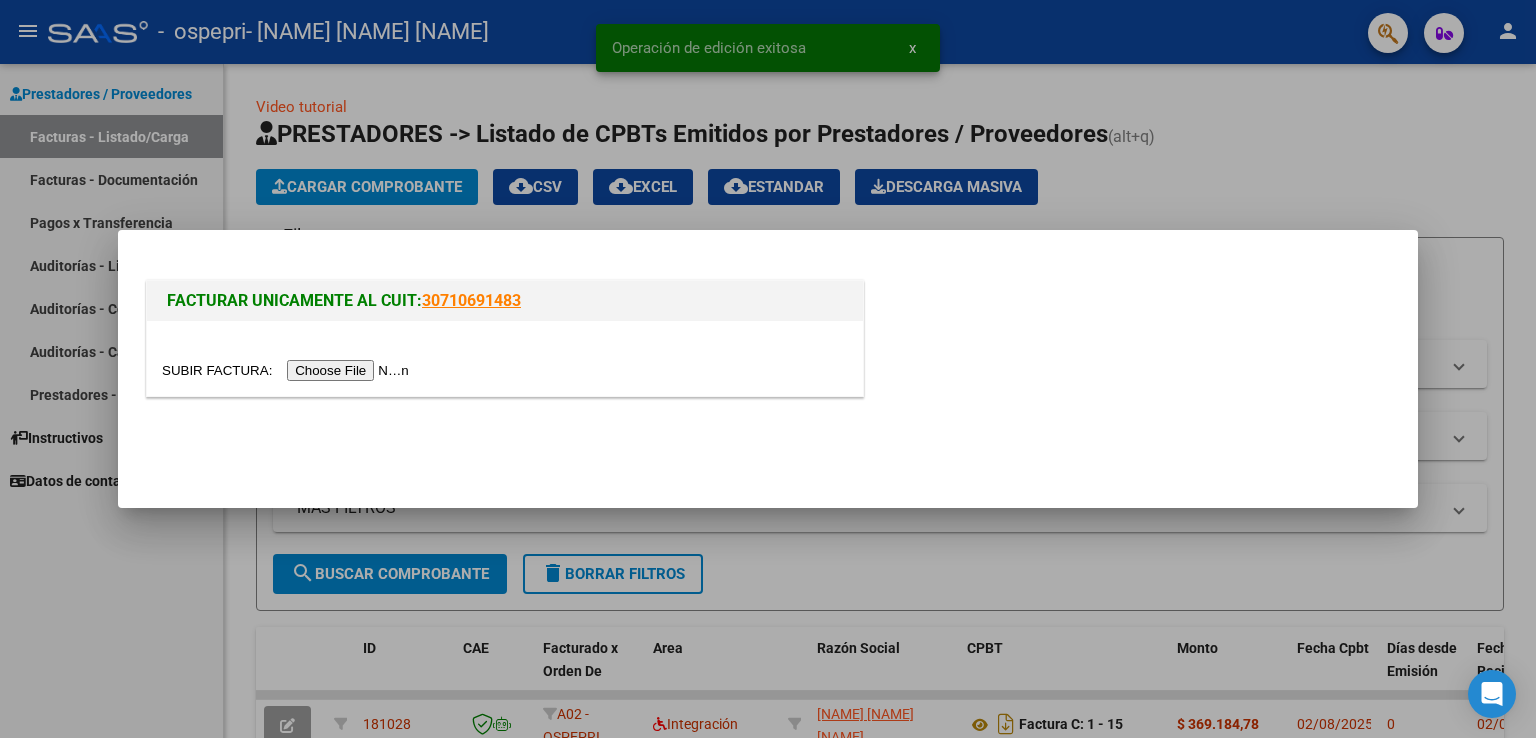click at bounding box center (288, 370) 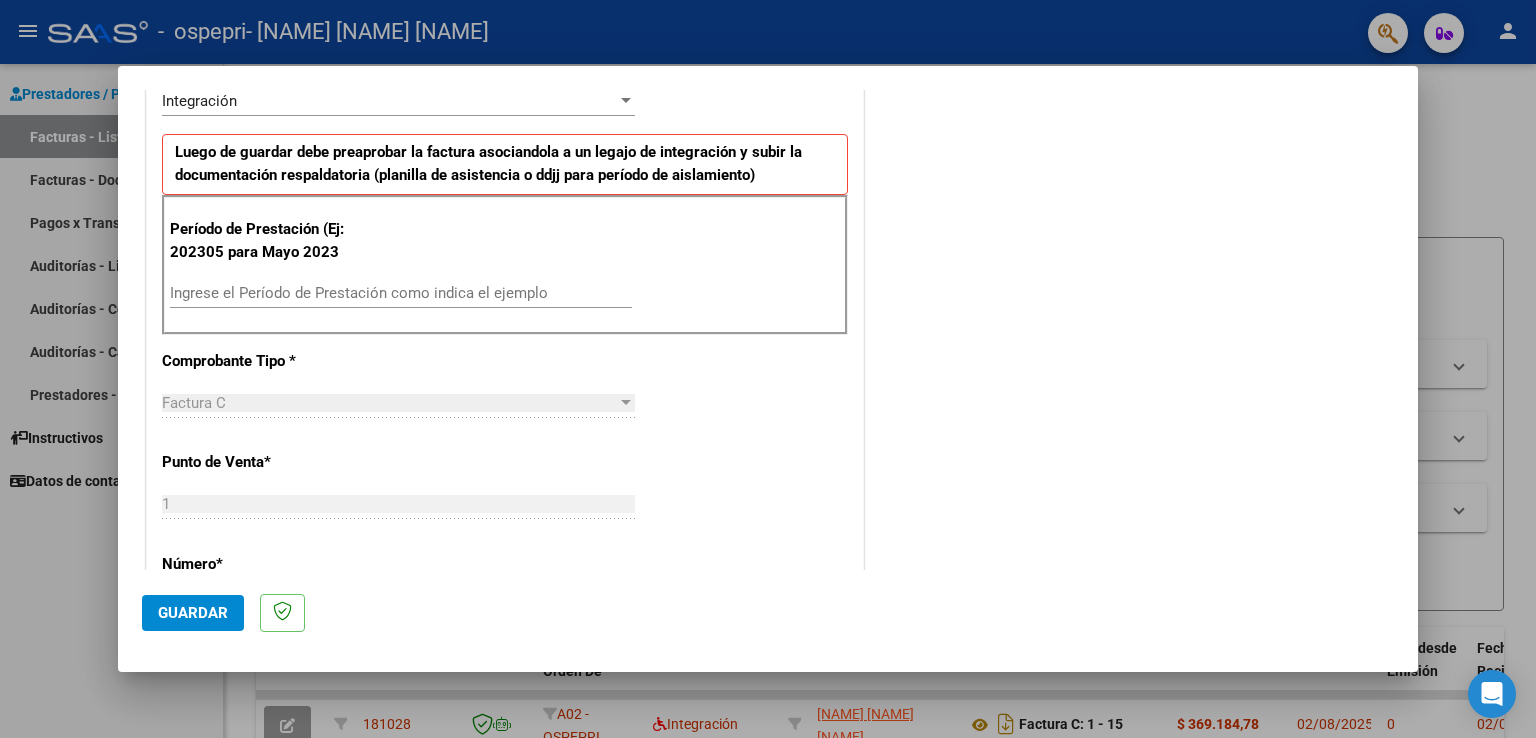 scroll, scrollTop: 500, scrollLeft: 0, axis: vertical 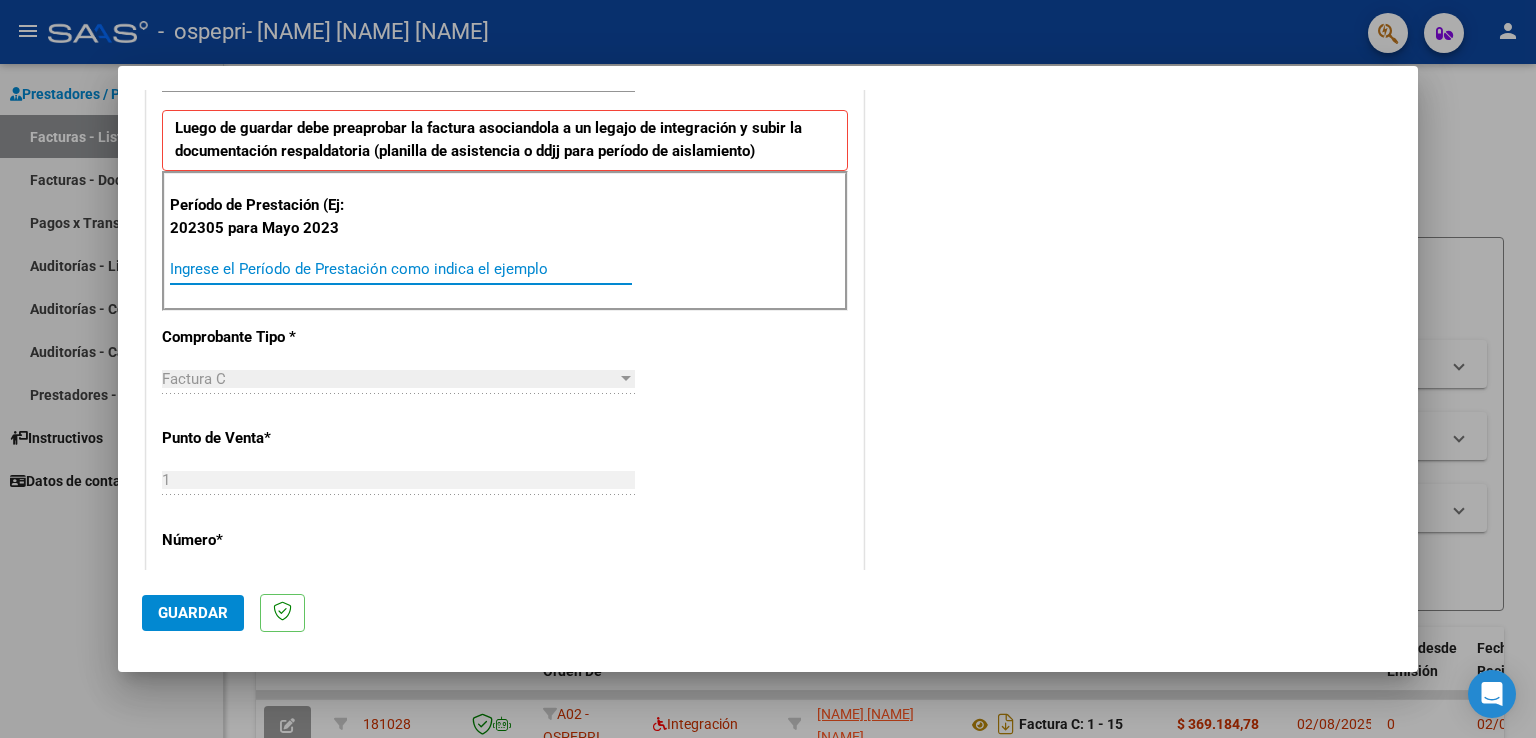 click on "Ingrese el Período de Prestación como indica el ejemplo" at bounding box center [401, 269] 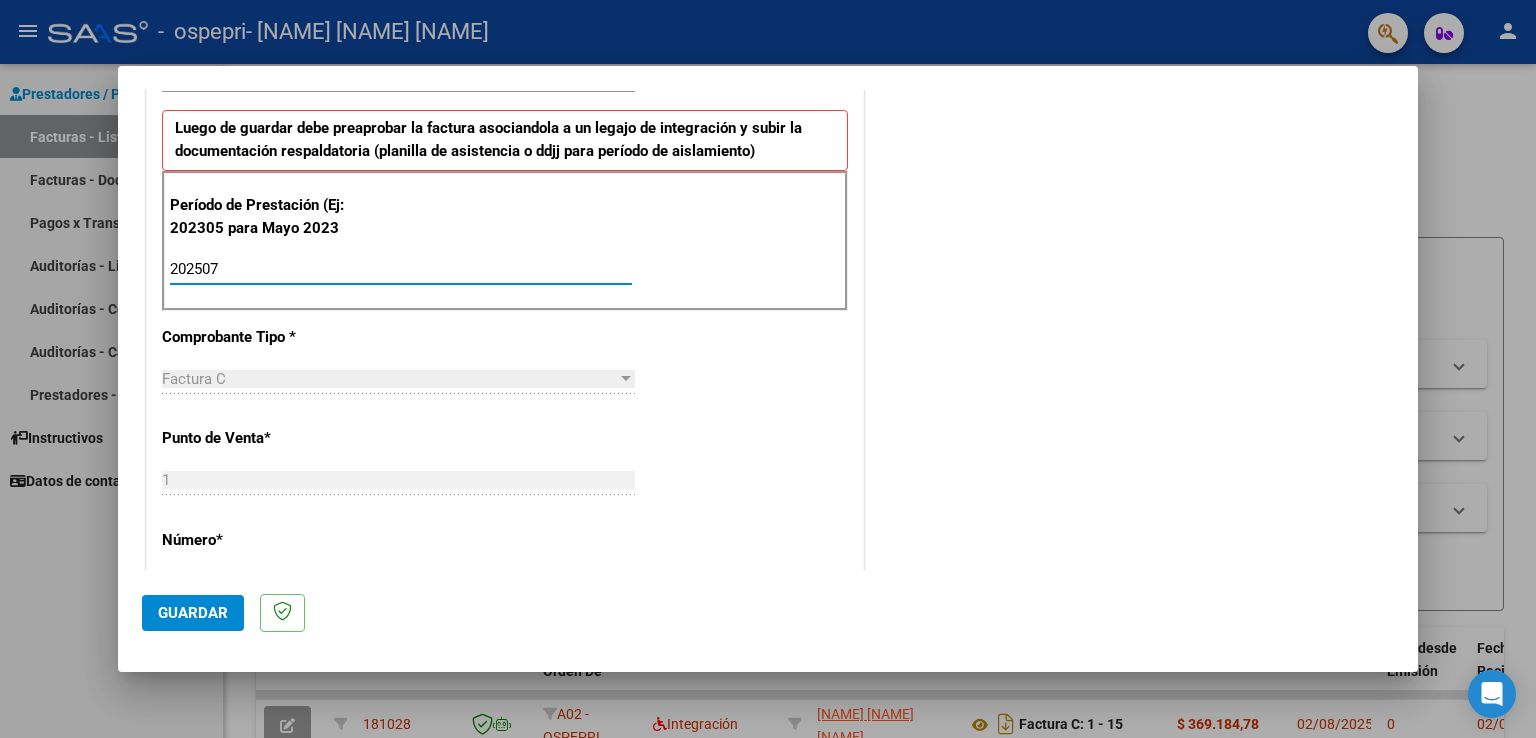 type on "202507" 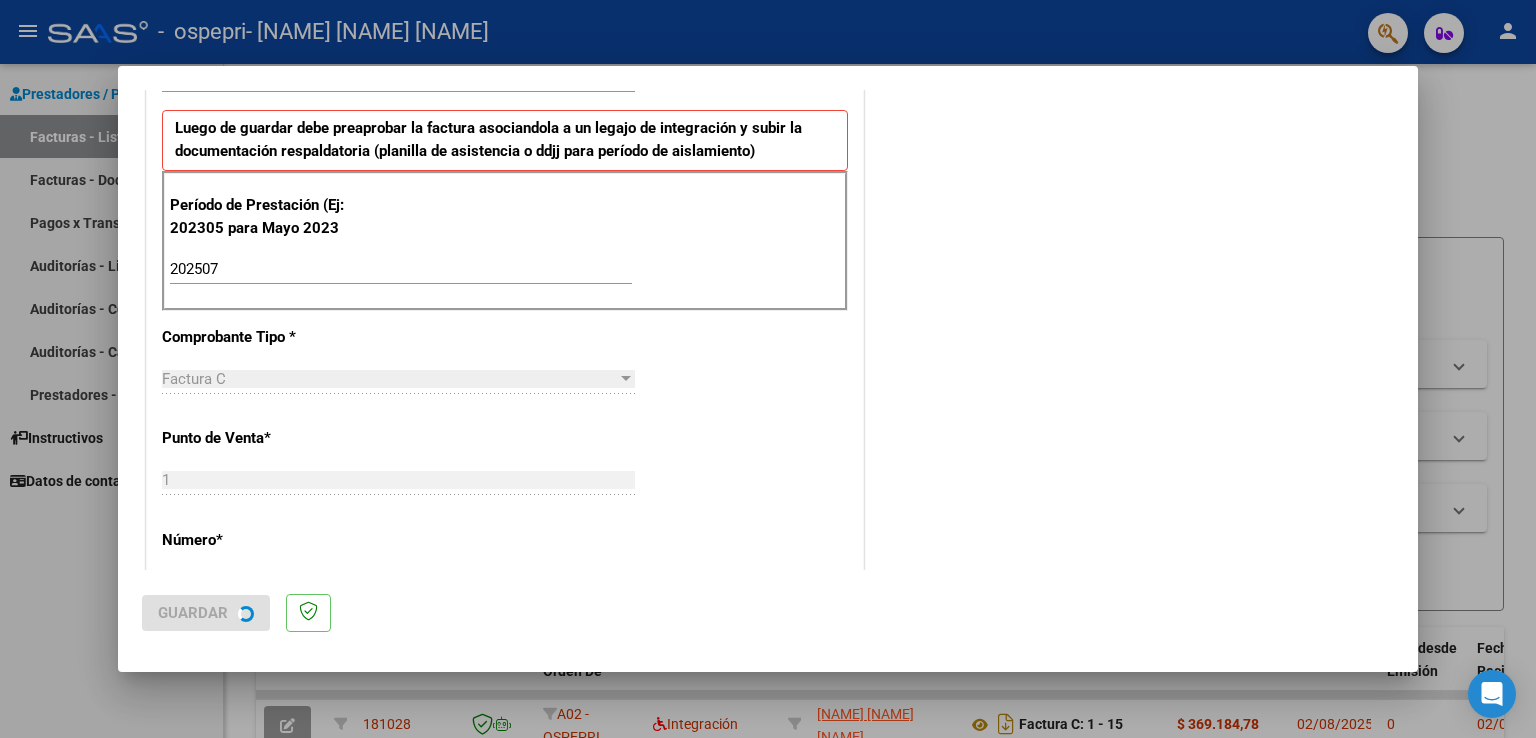 scroll, scrollTop: 0, scrollLeft: 0, axis: both 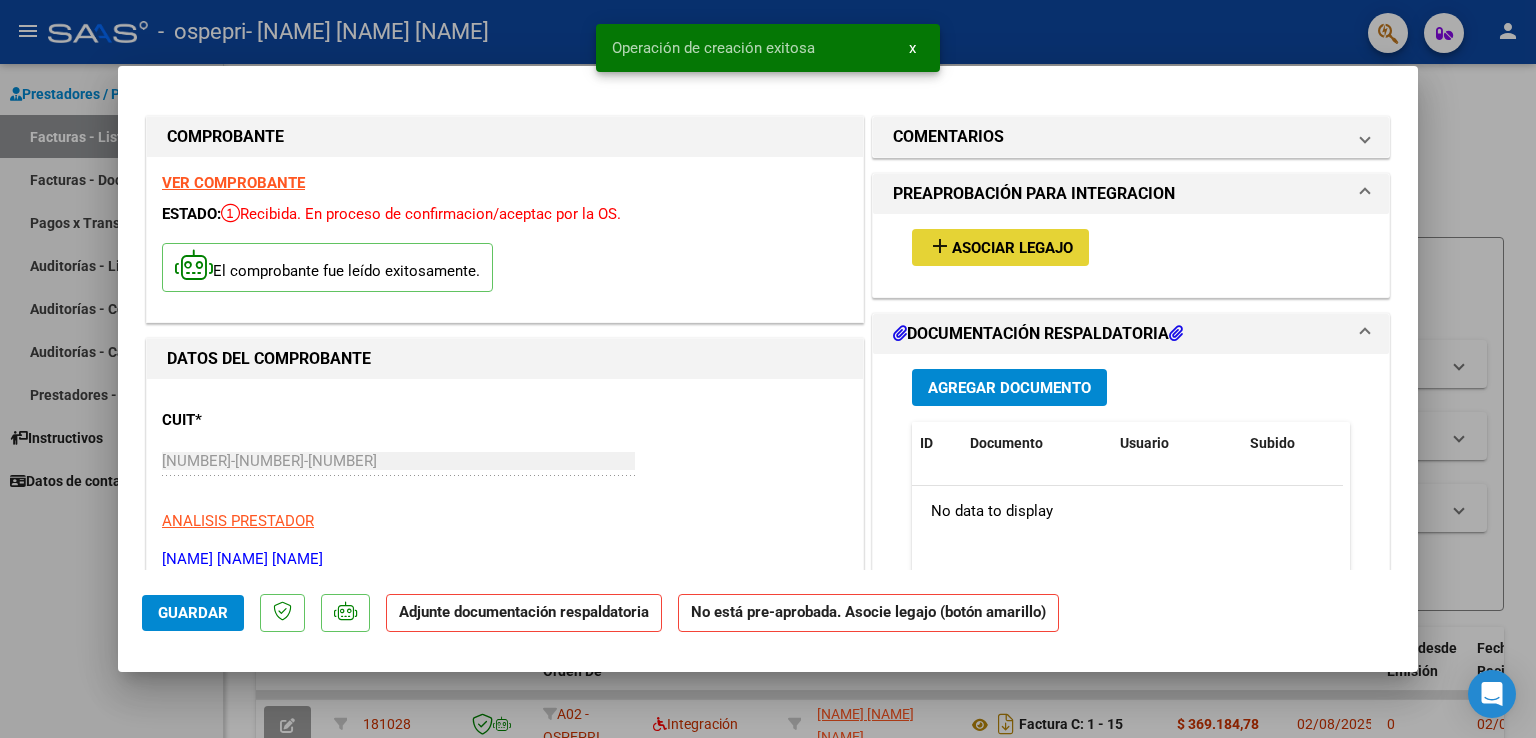 click on "Asociar Legajo" at bounding box center (1012, 248) 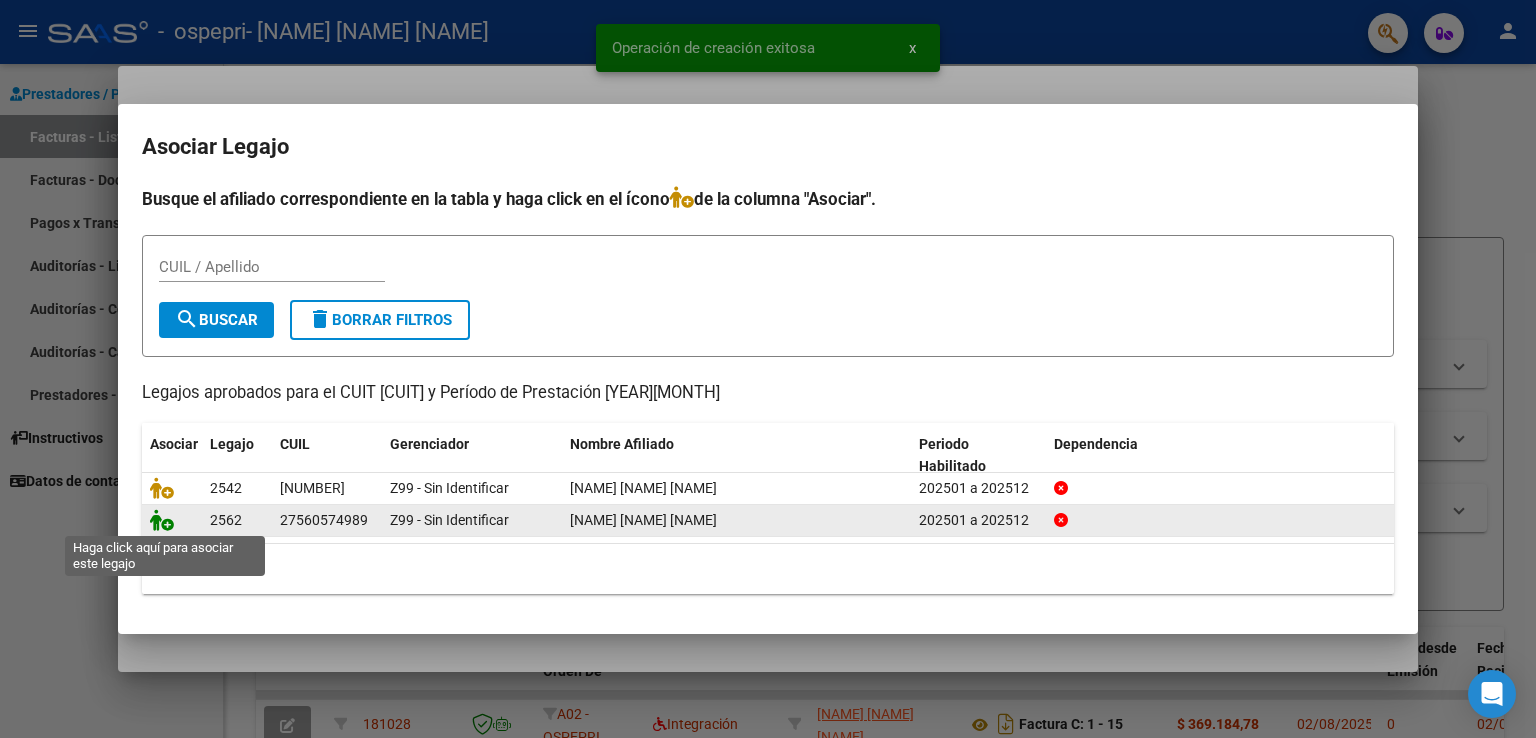click 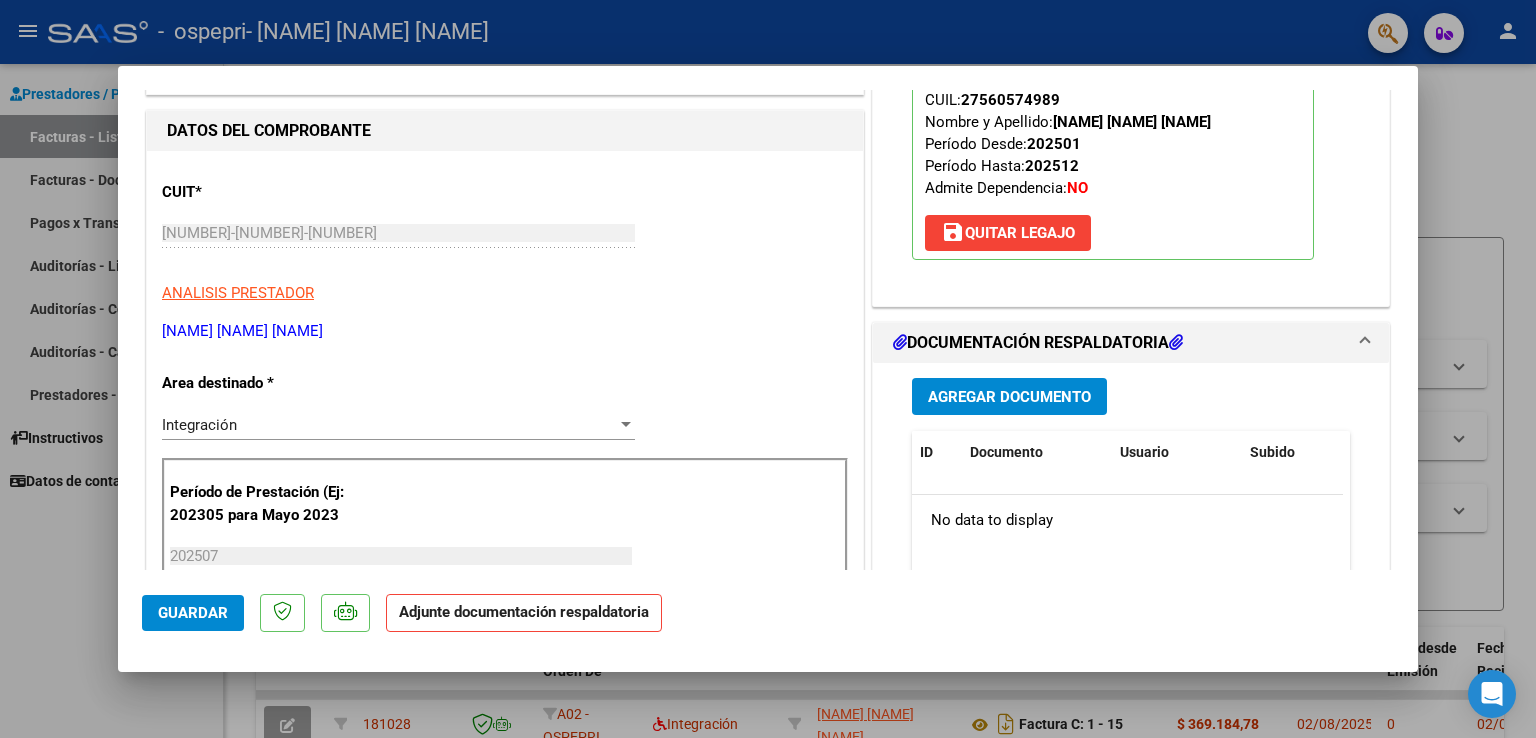 scroll, scrollTop: 300, scrollLeft: 0, axis: vertical 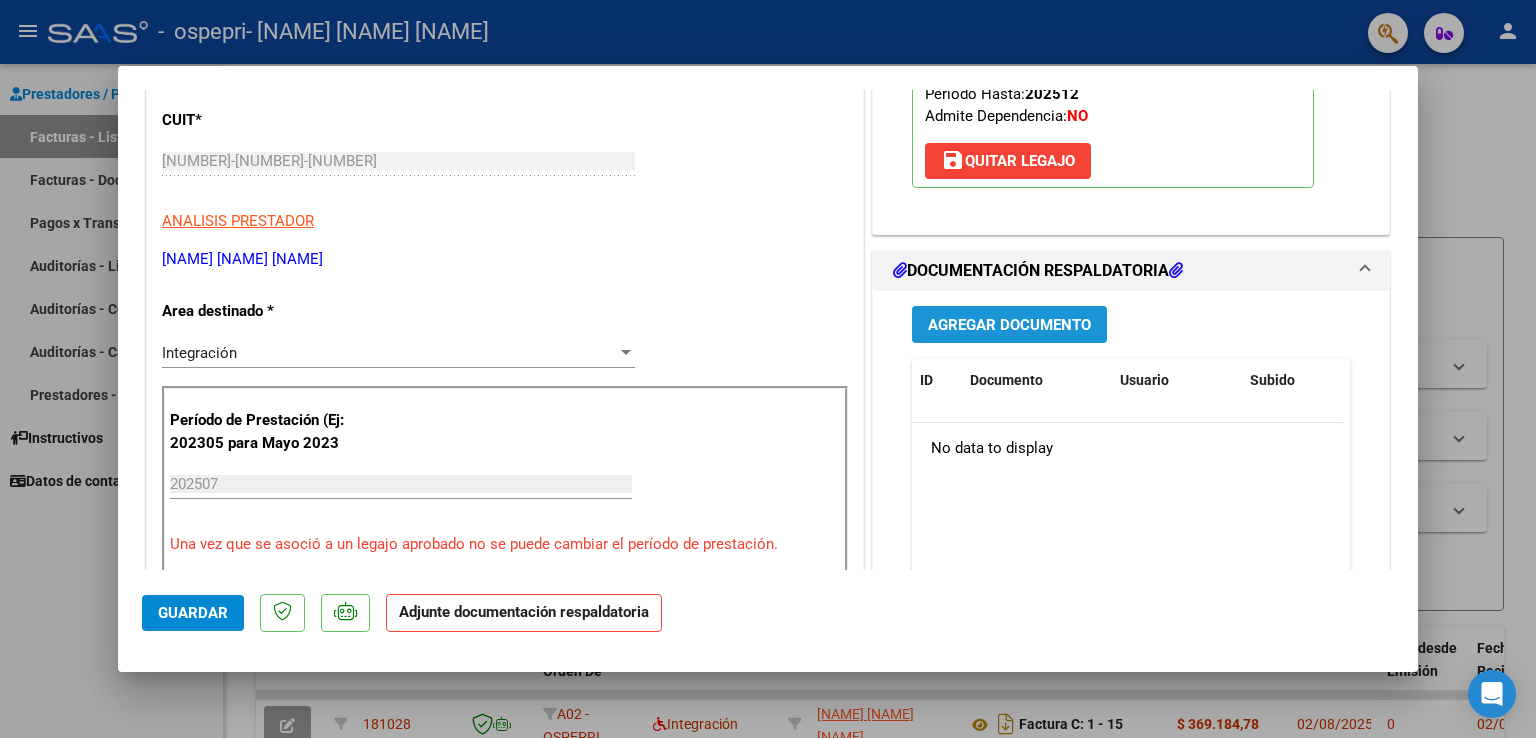 click on "Agregar Documento" at bounding box center [1009, 325] 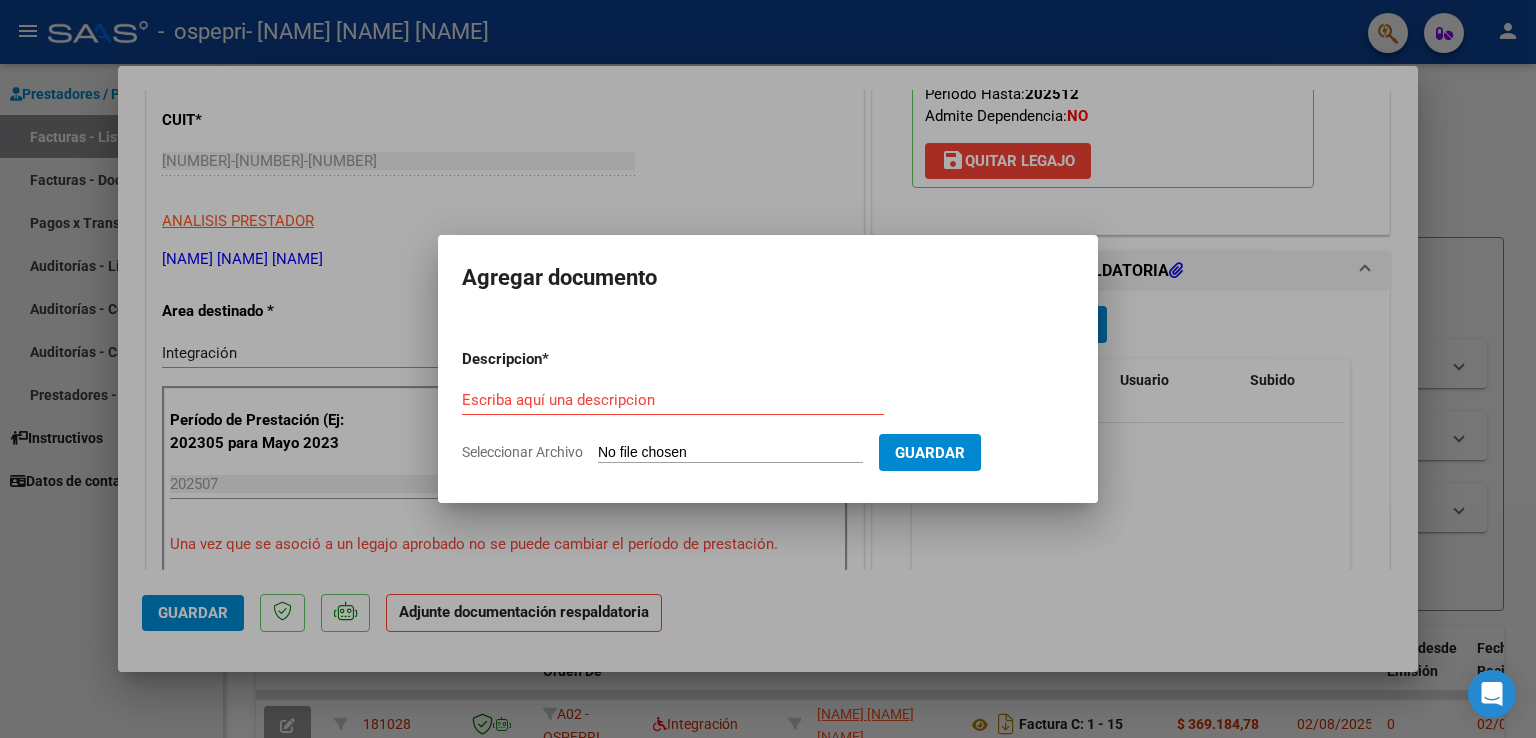 click on "Seleccionar Archivo" 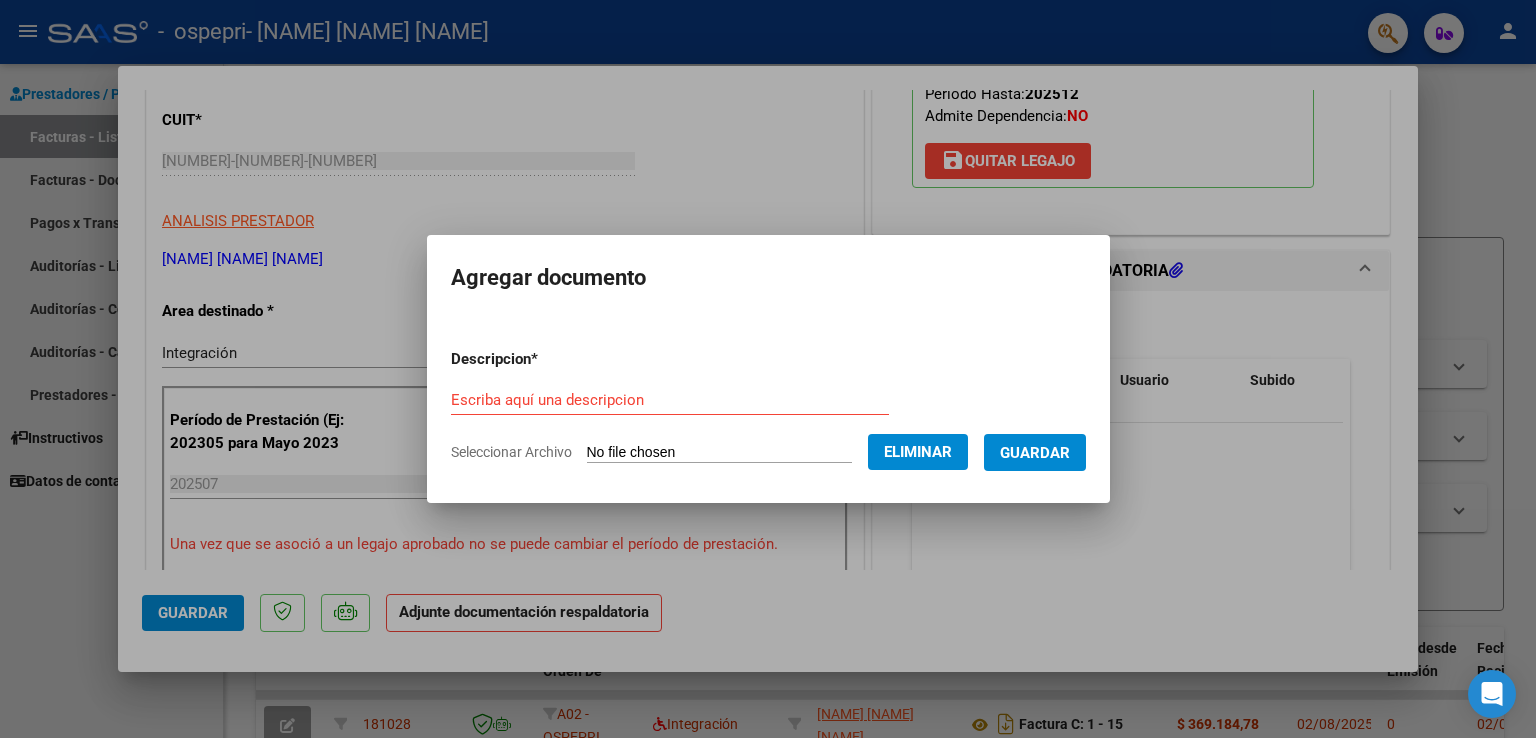 click on "Escriba aquí una descripcion" at bounding box center [670, 400] 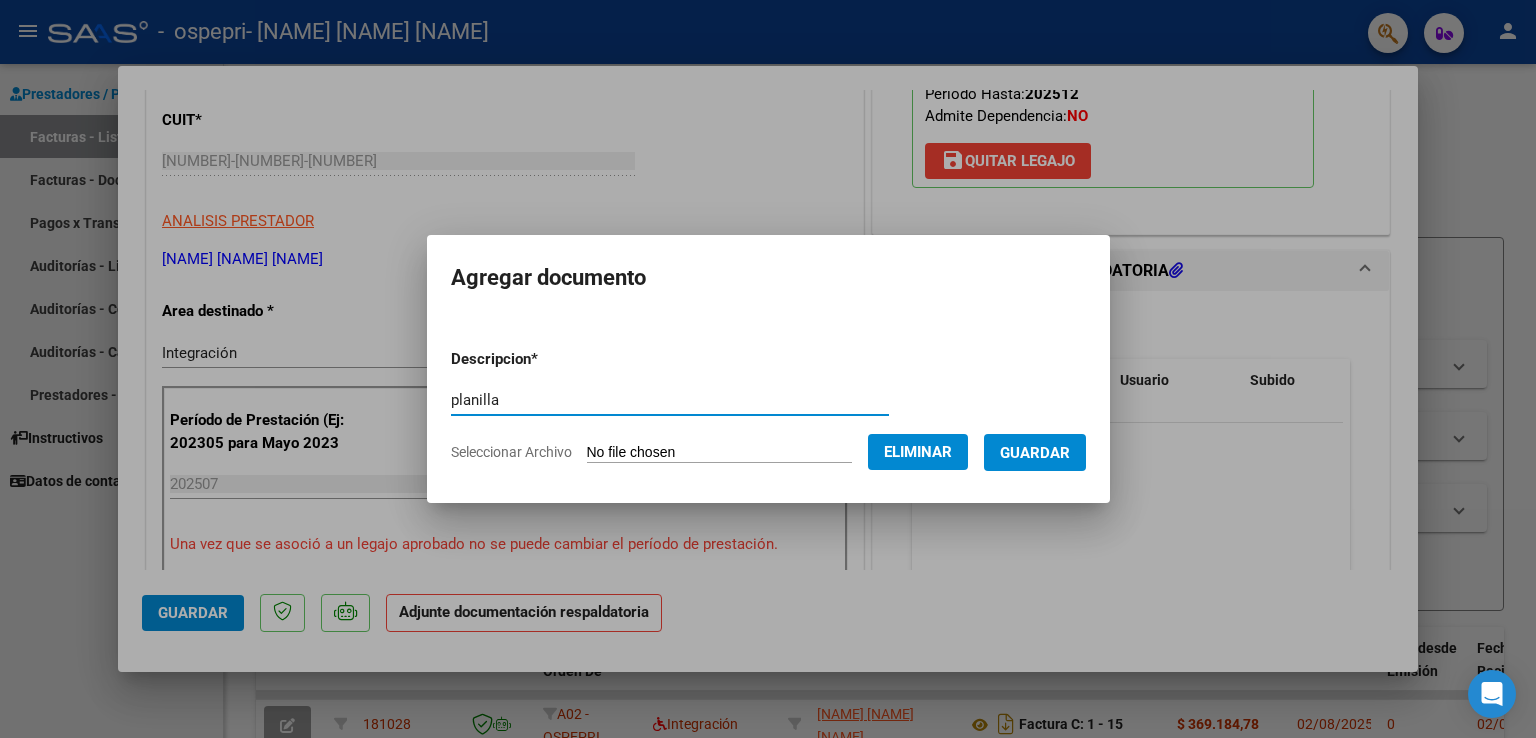 type on "planilla" 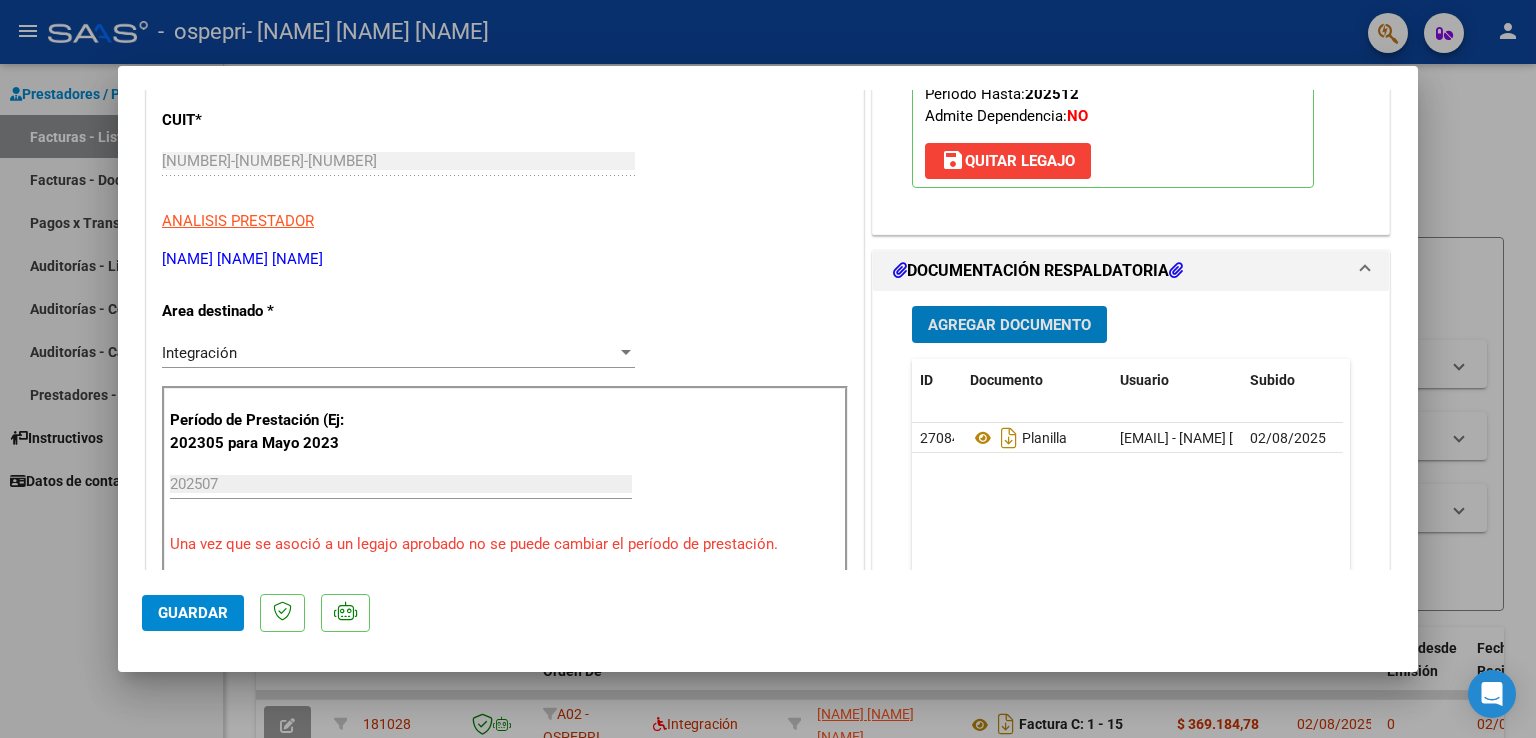 click on "Agregar Documento" at bounding box center (1009, 325) 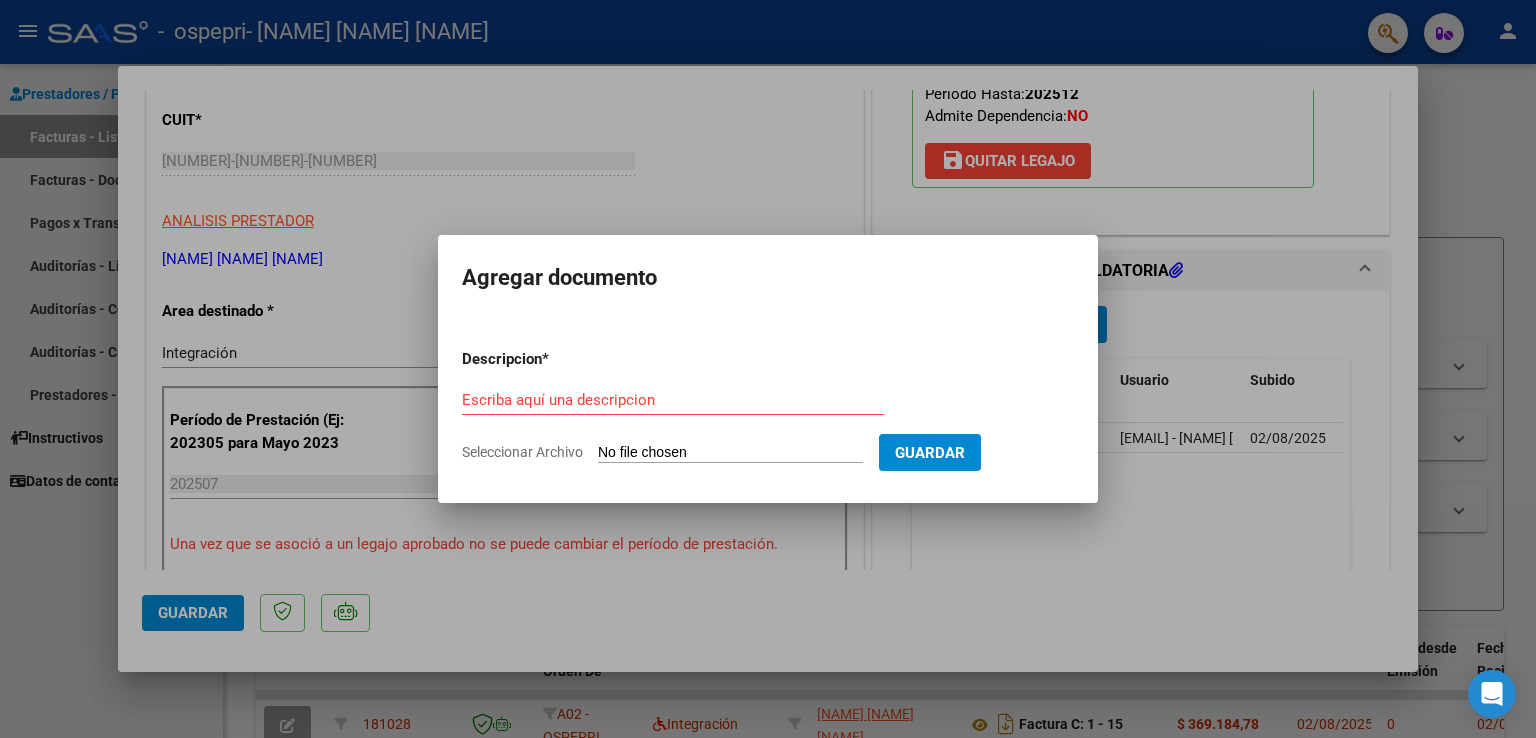 click on "Seleccionar Archivo" 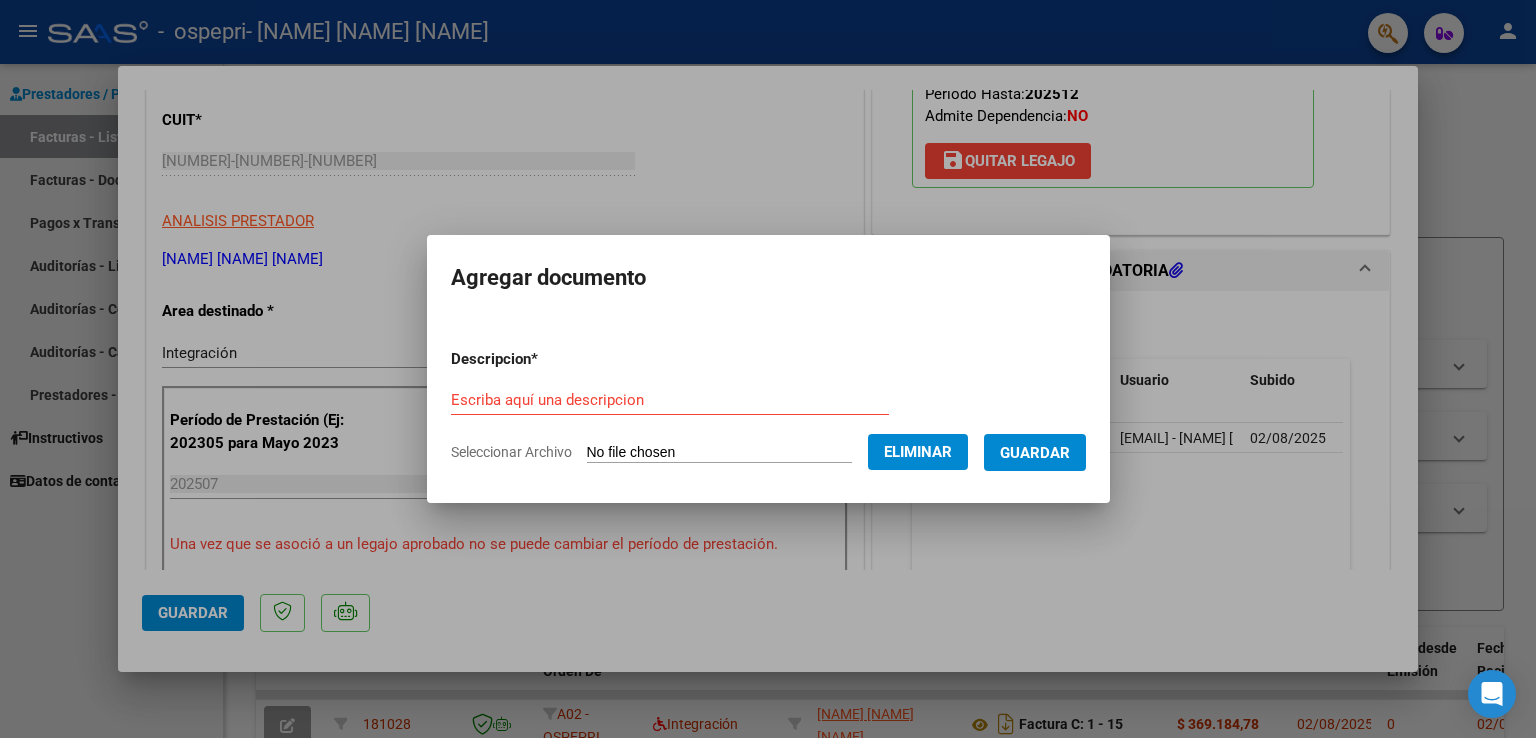 click on "Escriba aquí una descripcion" at bounding box center (670, 400) 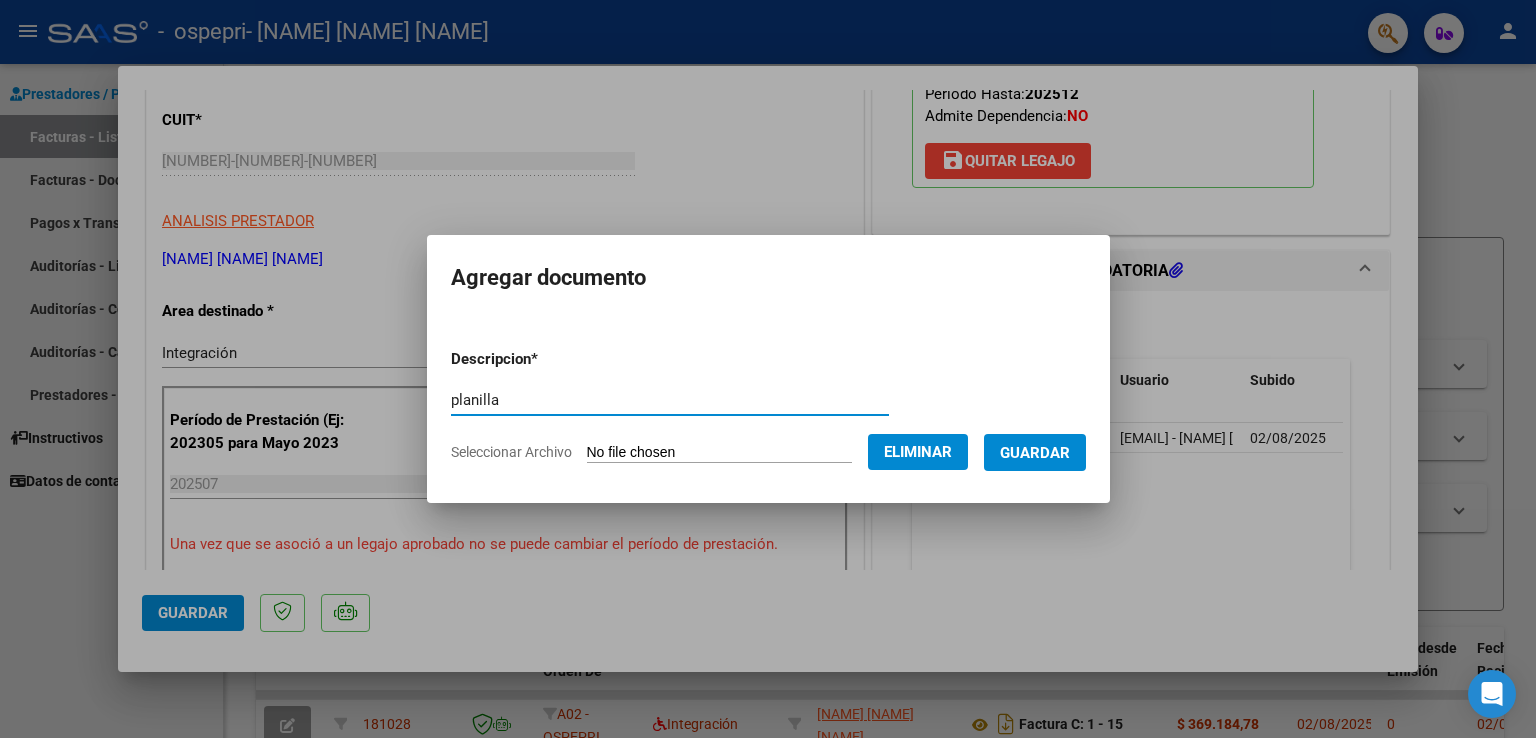 type on "planilla" 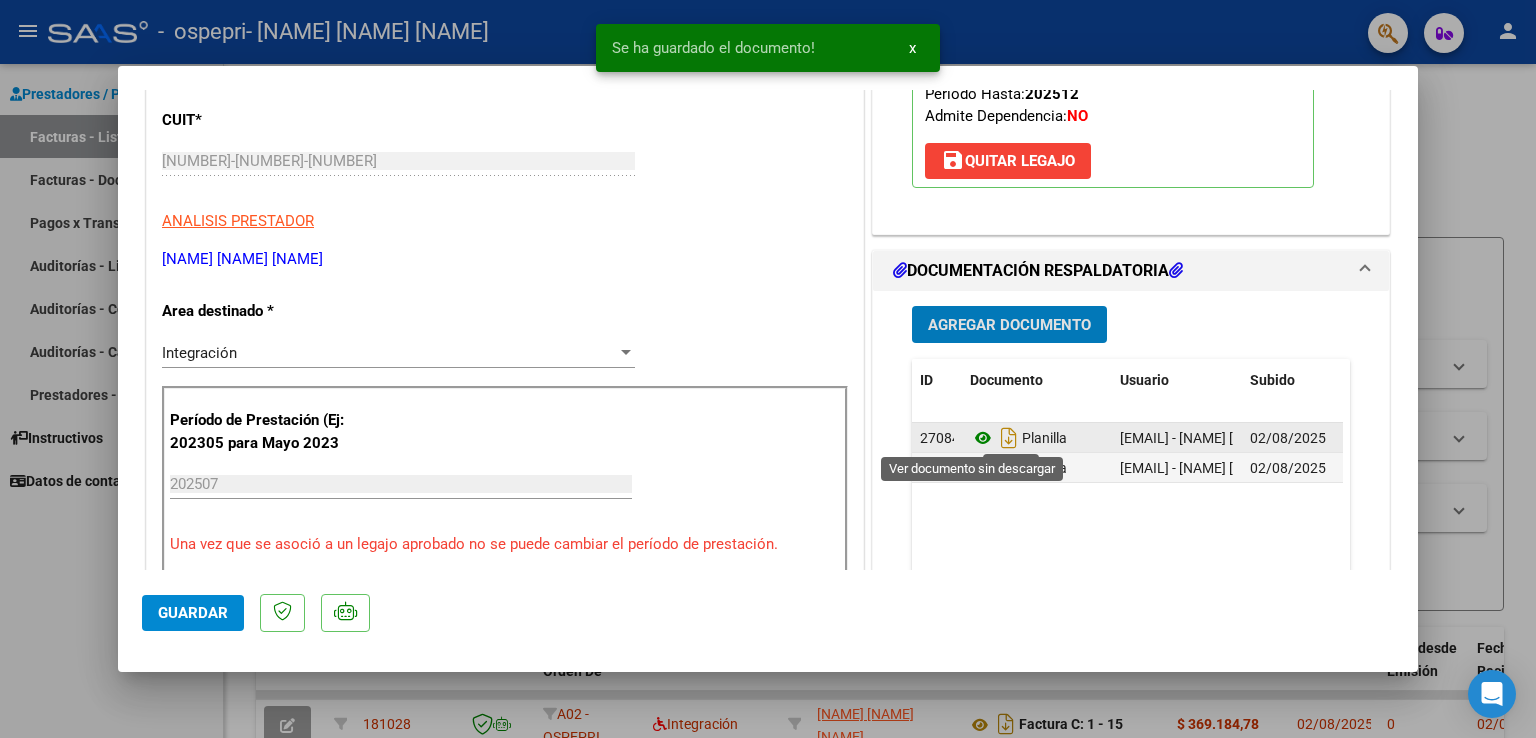 click 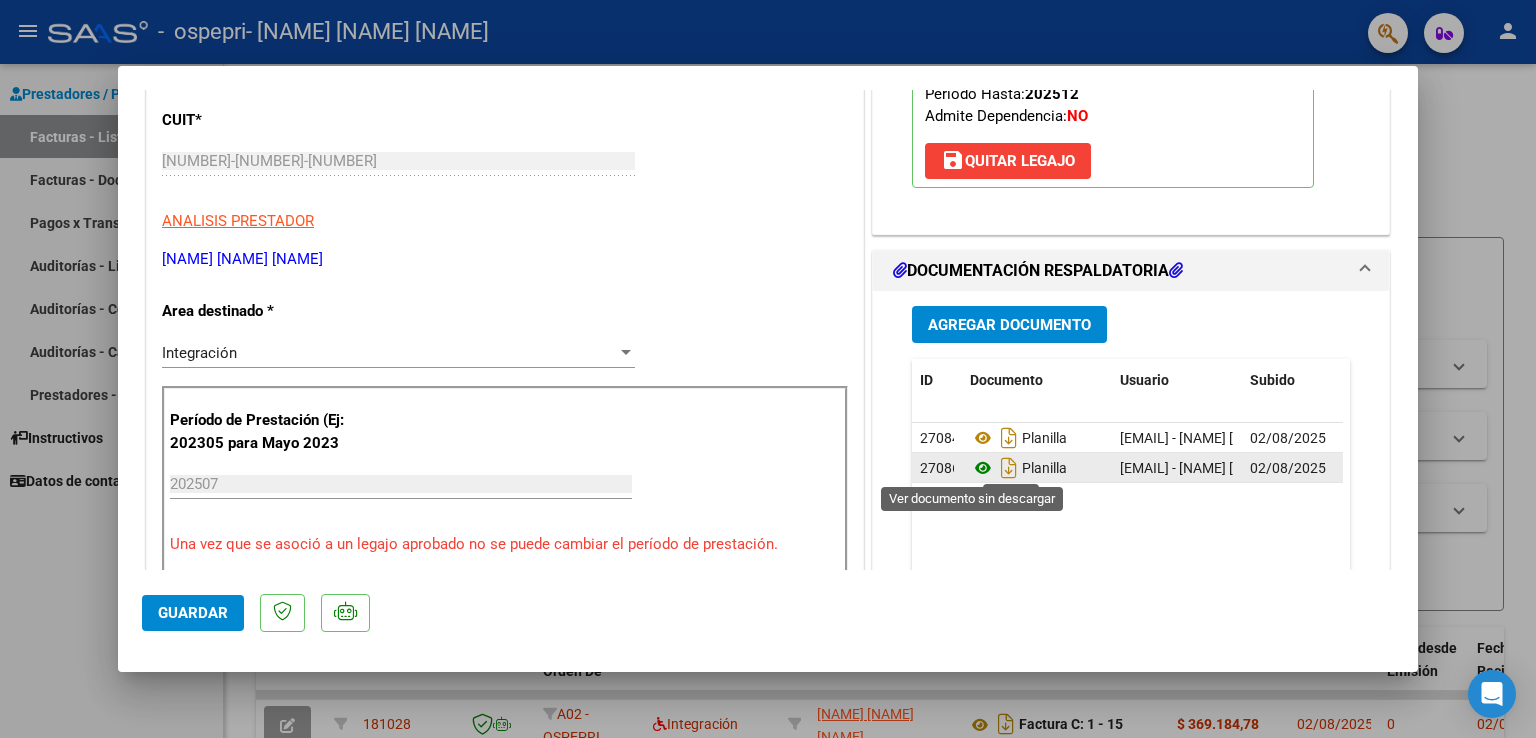 click 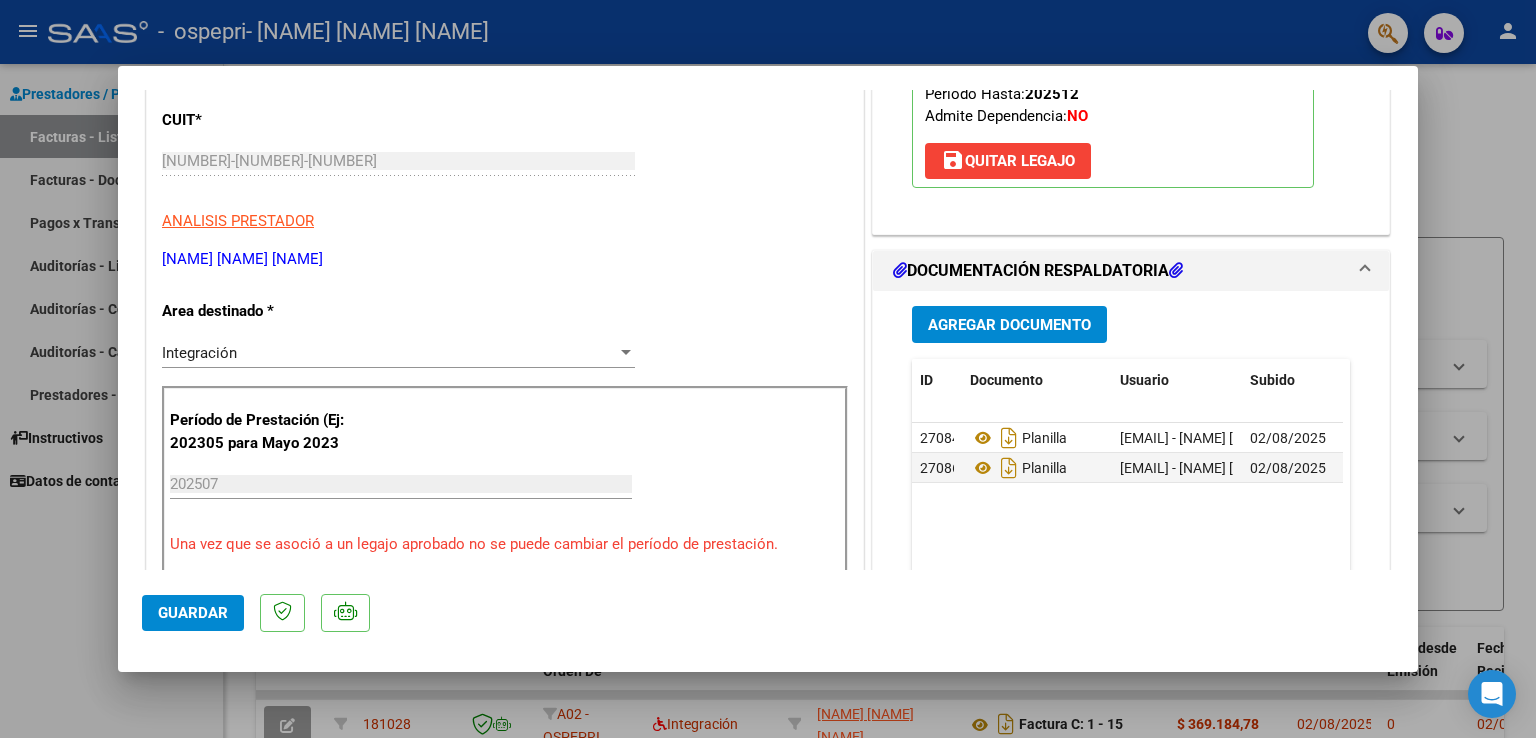 click on "Guardar" 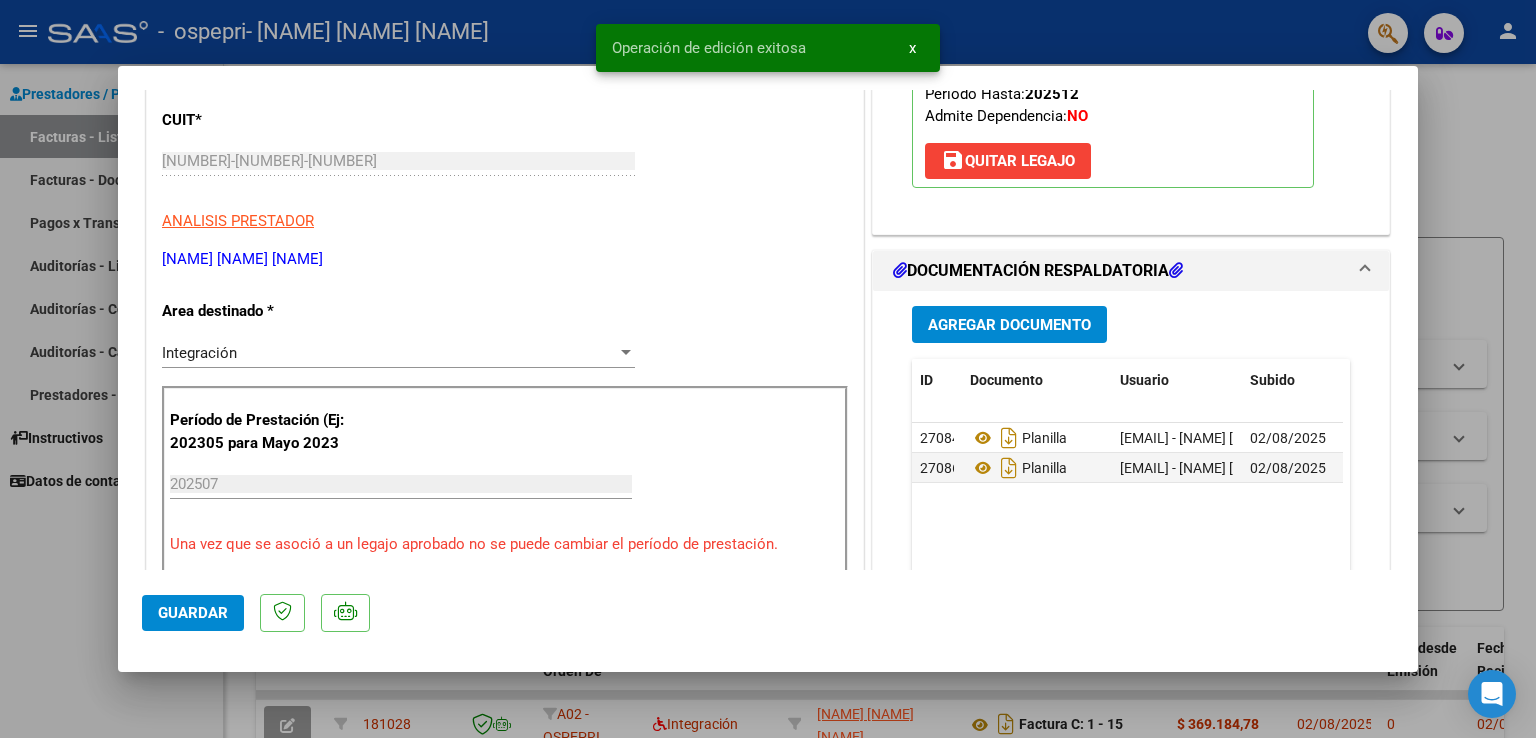 click at bounding box center (768, 369) 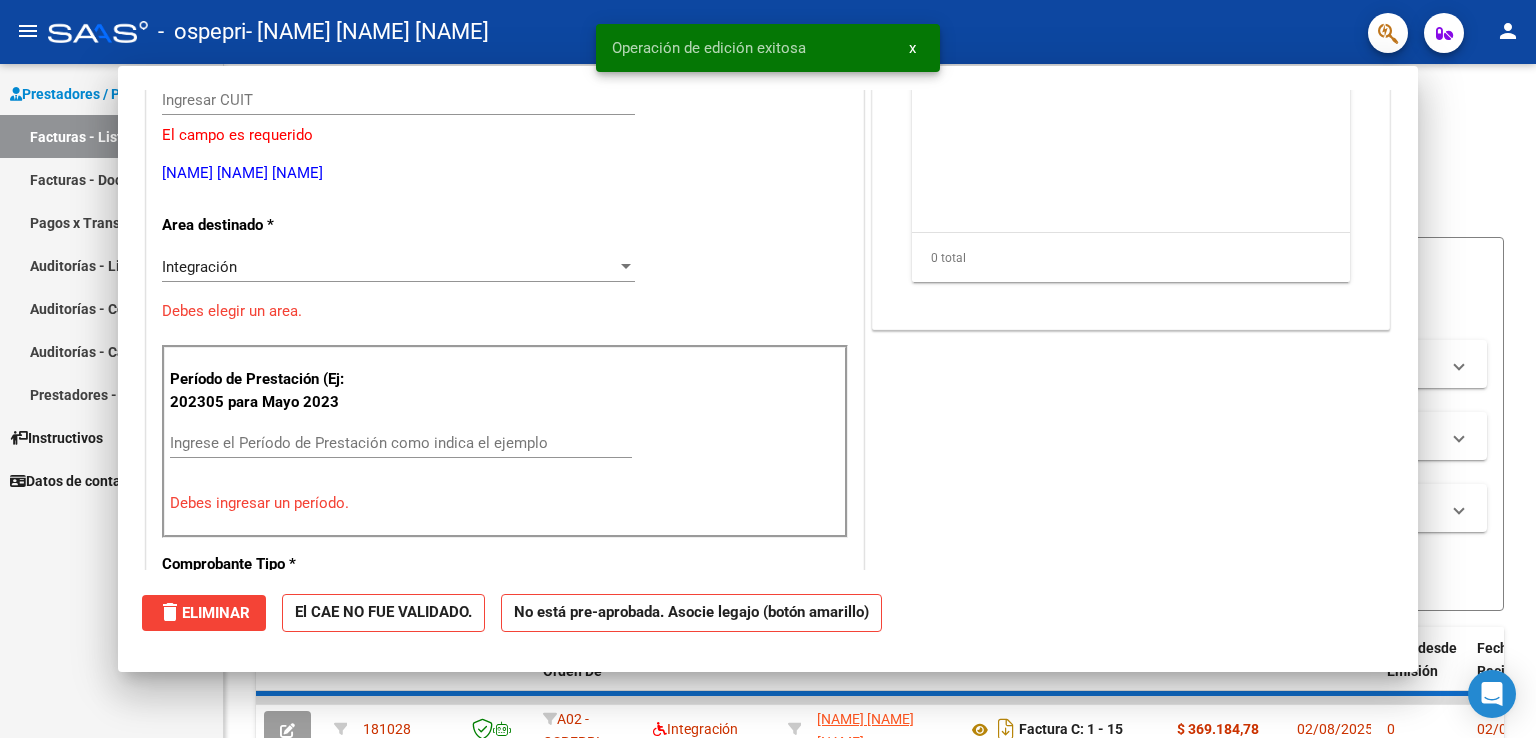 scroll, scrollTop: 239, scrollLeft: 0, axis: vertical 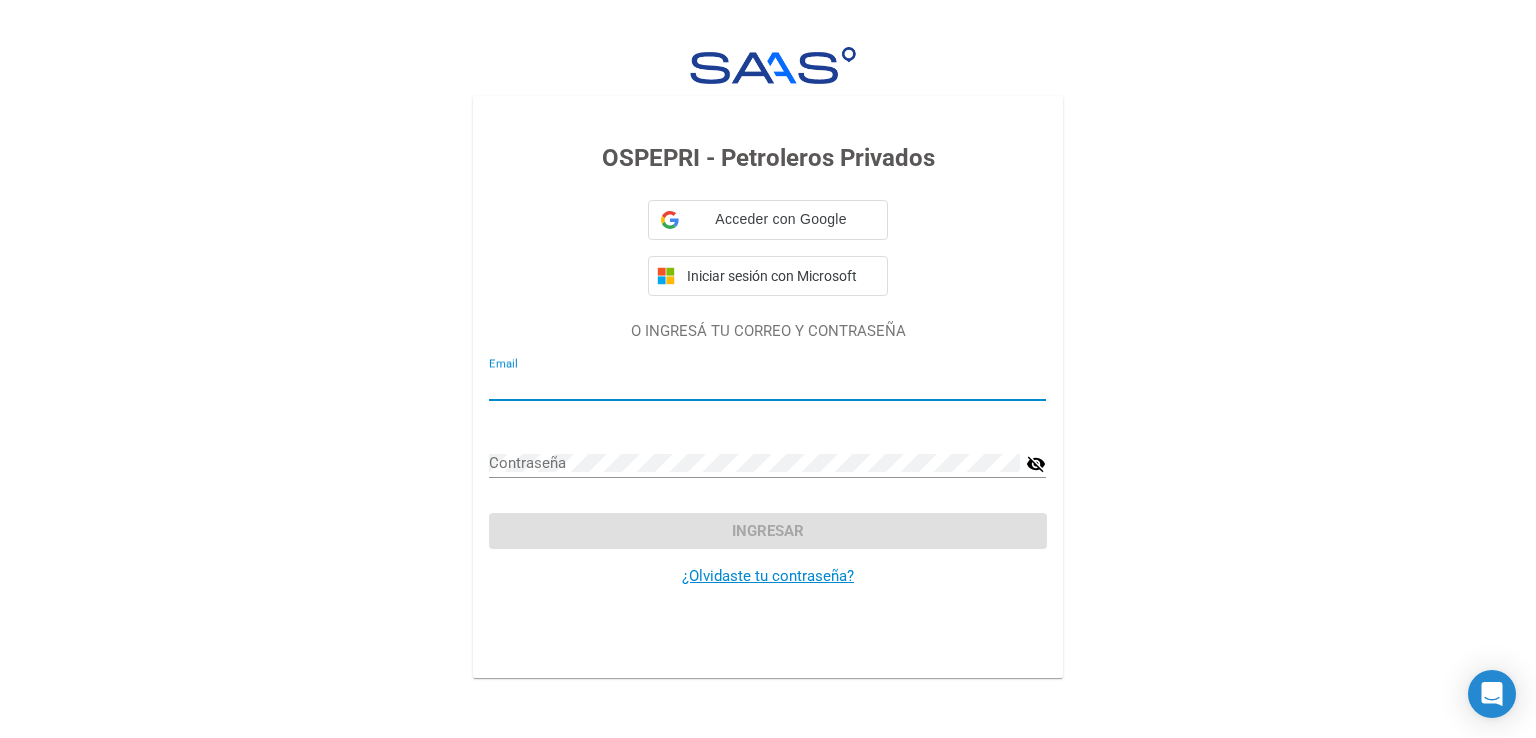 type on "[EMAIL]" 